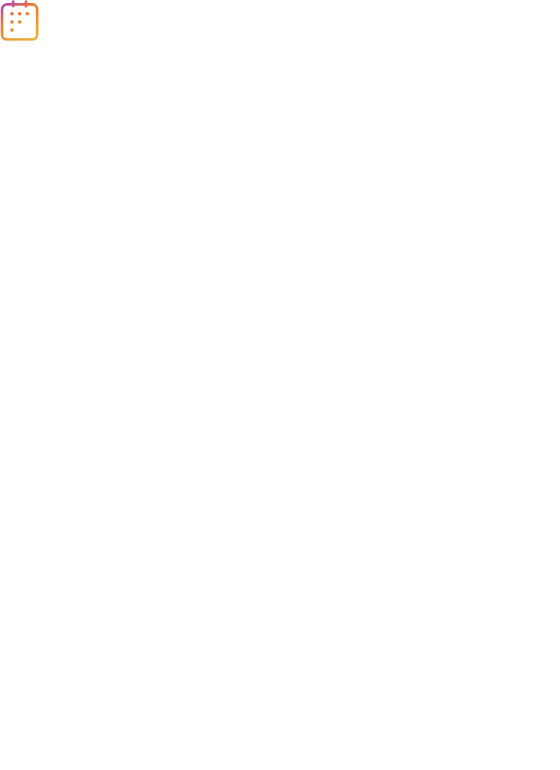 scroll, scrollTop: 0, scrollLeft: 0, axis: both 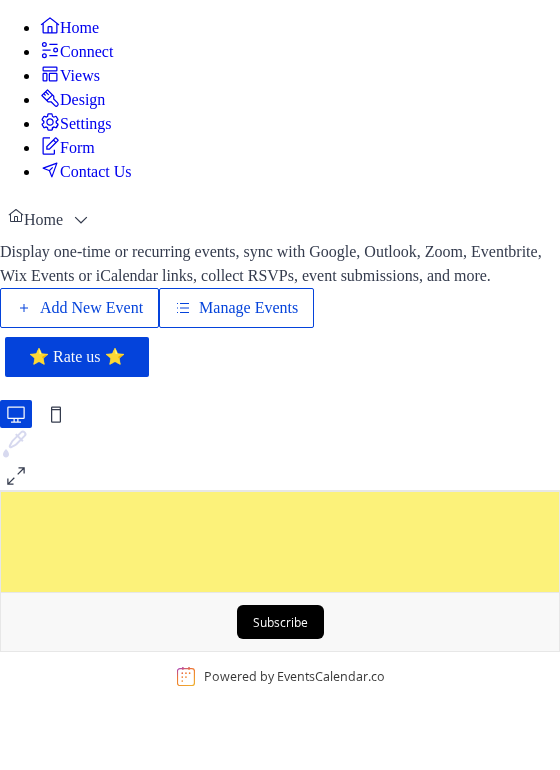 click on "Add New Event" at bounding box center (91, 308) 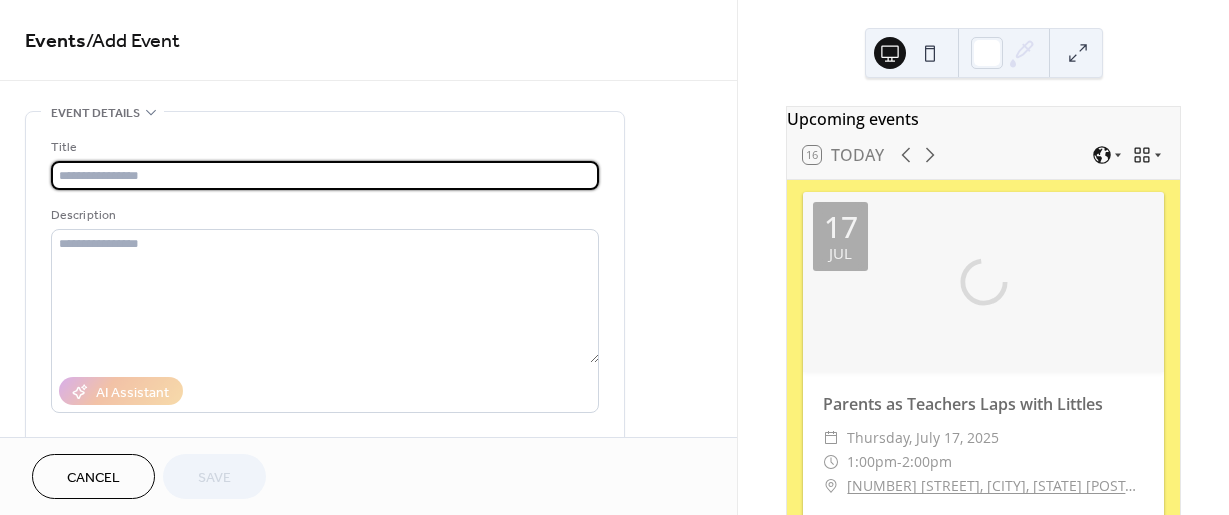 scroll, scrollTop: 0, scrollLeft: 0, axis: both 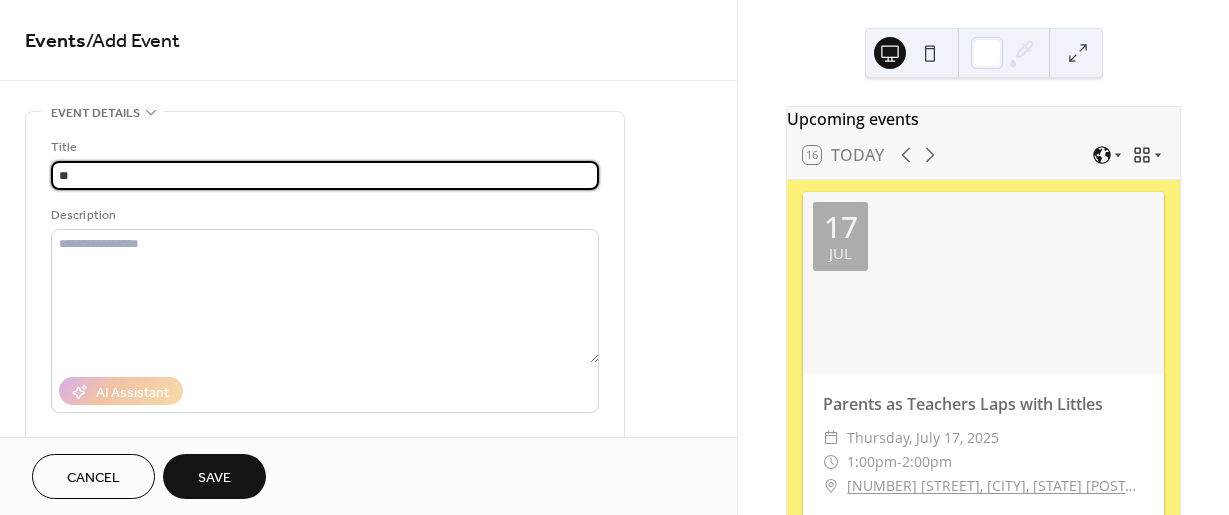 type on "*" 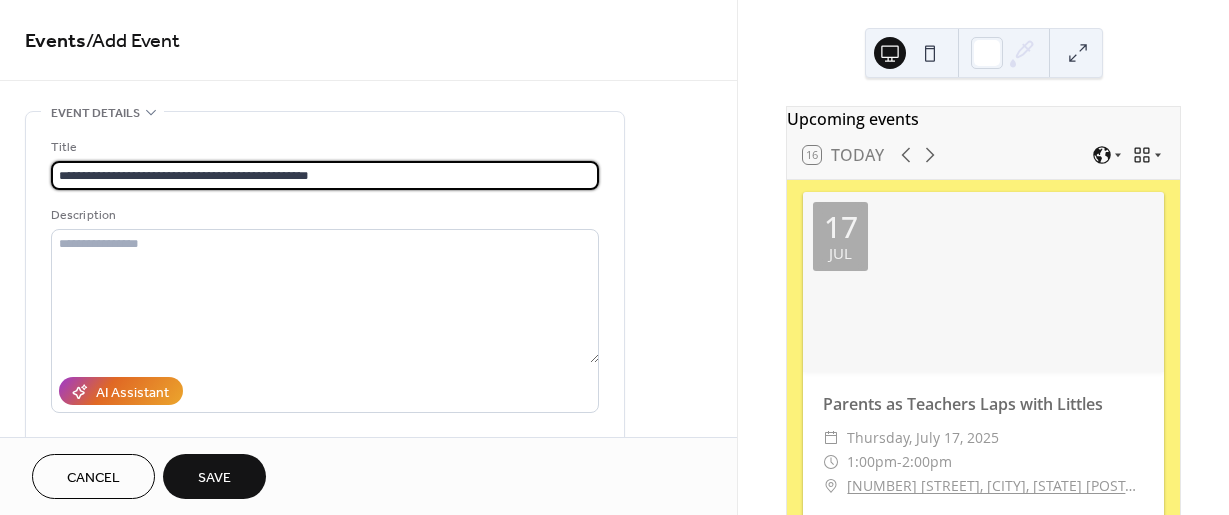 type on "**********" 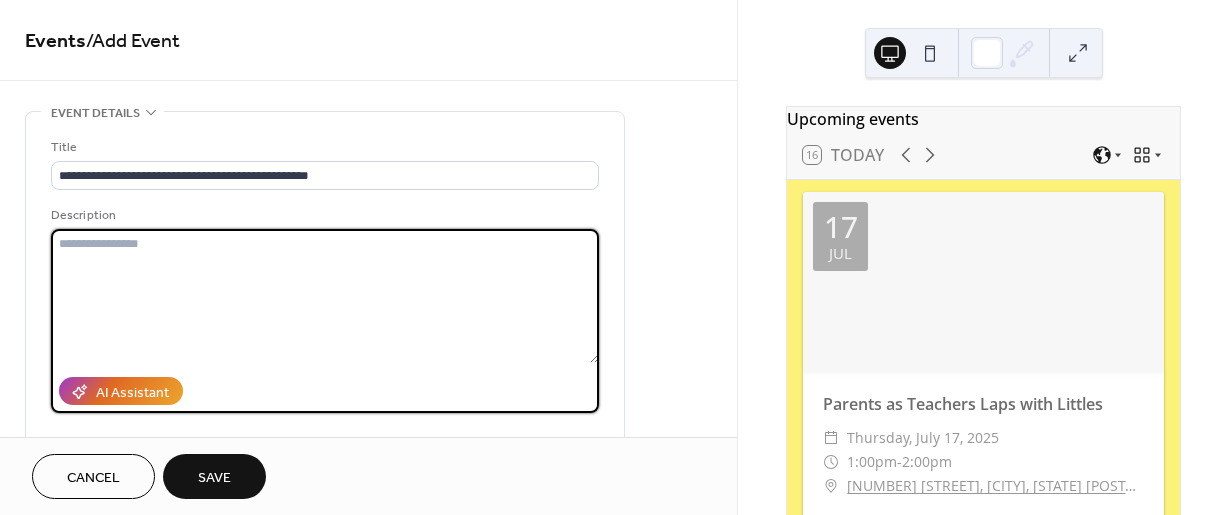 paste on "**********" 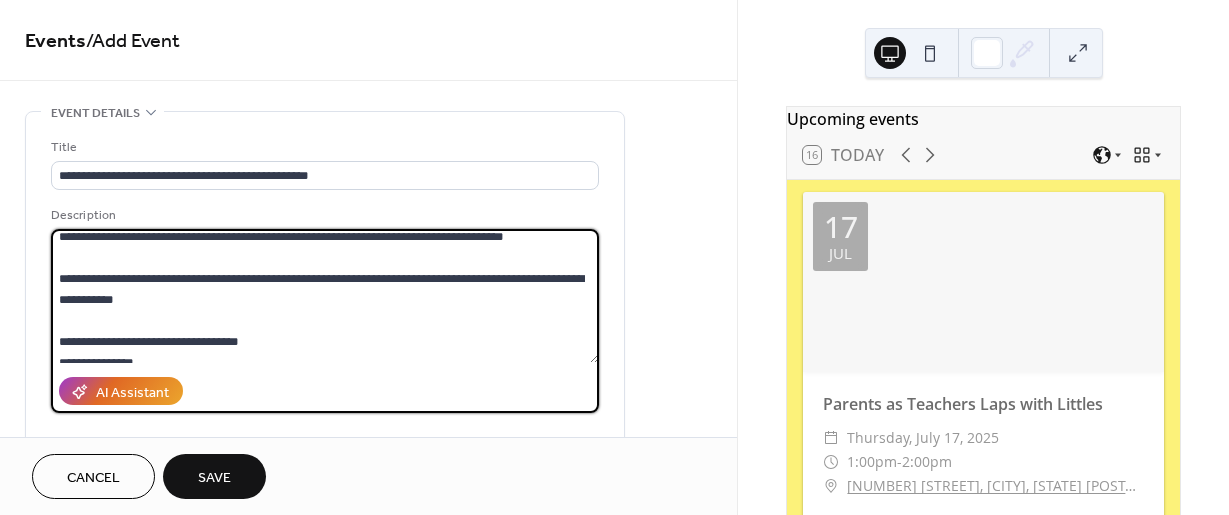 scroll, scrollTop: 0, scrollLeft: 0, axis: both 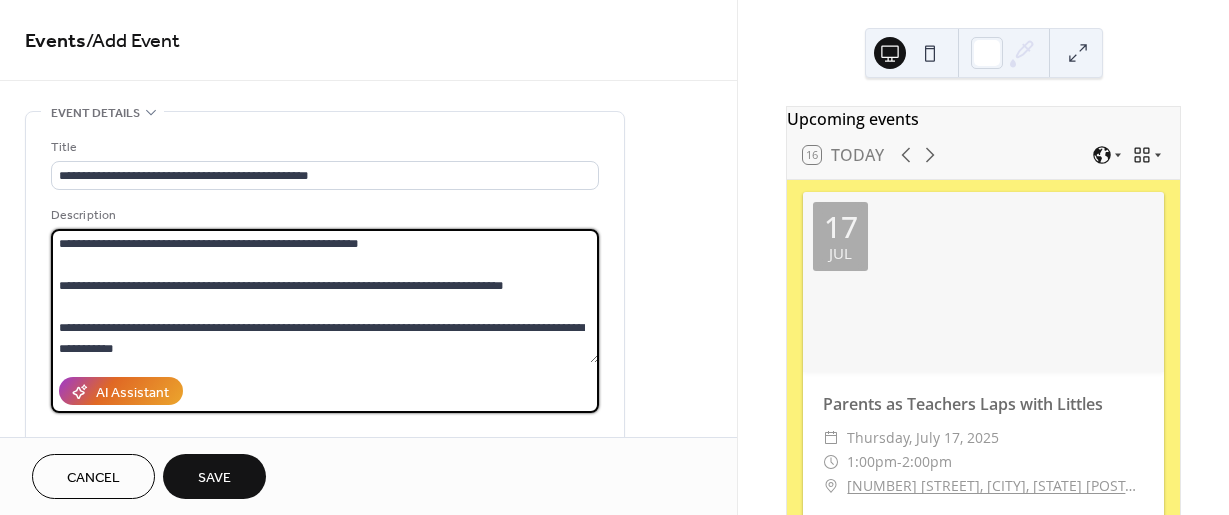 drag, startPoint x: 406, startPoint y: 288, endPoint x: 432, endPoint y: 292, distance: 26.305893 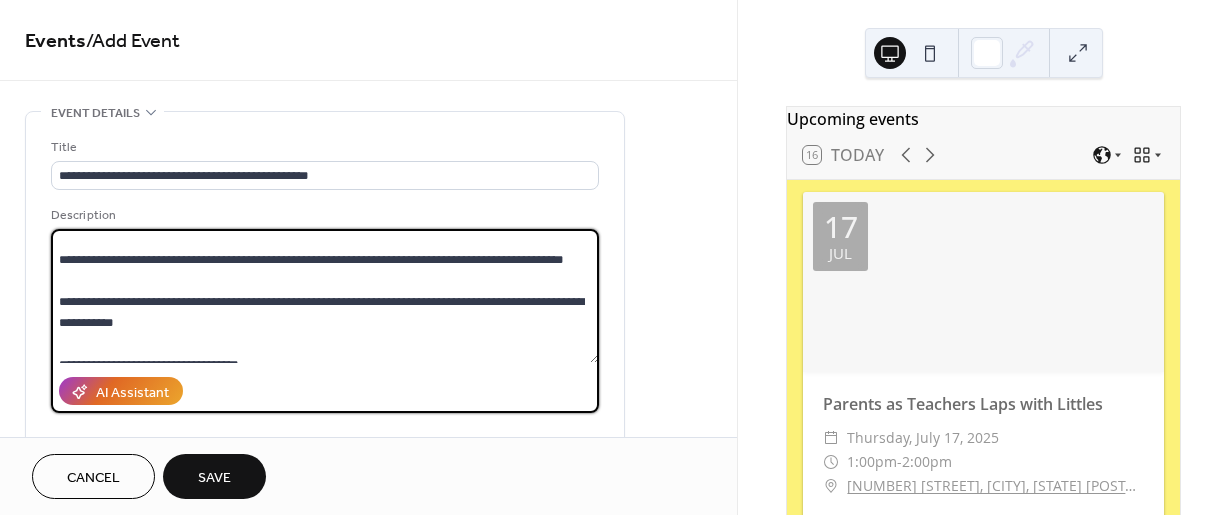 scroll, scrollTop: 100, scrollLeft: 0, axis: vertical 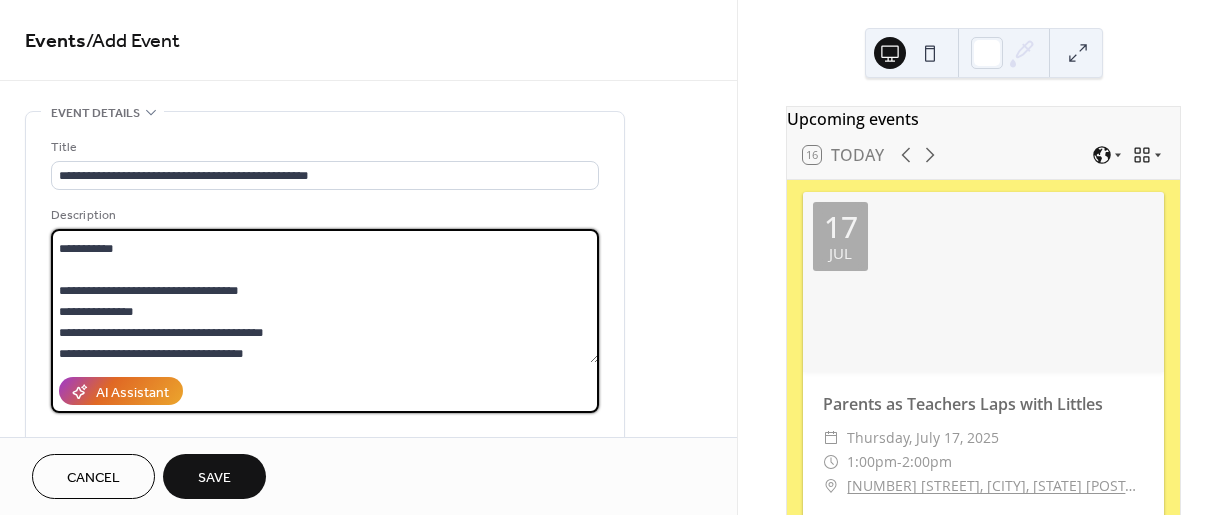 drag, startPoint x: 406, startPoint y: 250, endPoint x: 423, endPoint y: 249, distance: 17.029387 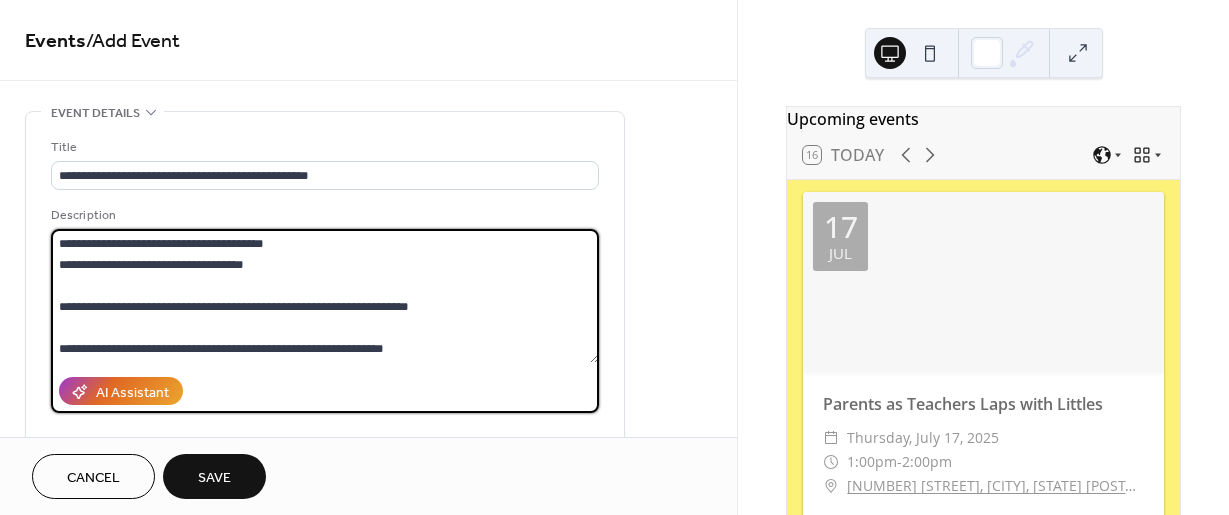 scroll, scrollTop: 210, scrollLeft: 0, axis: vertical 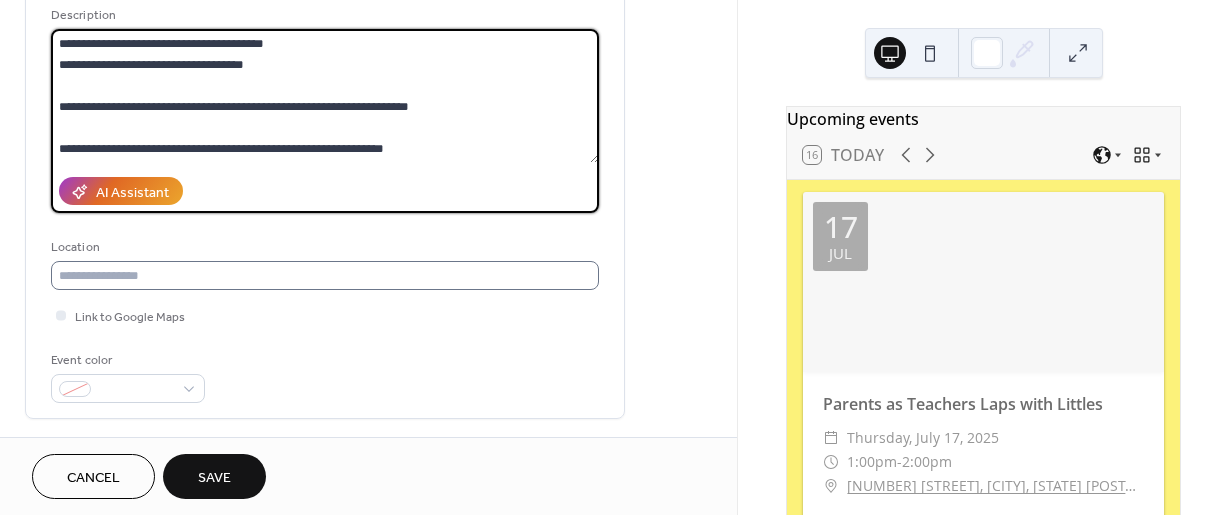 type on "**********" 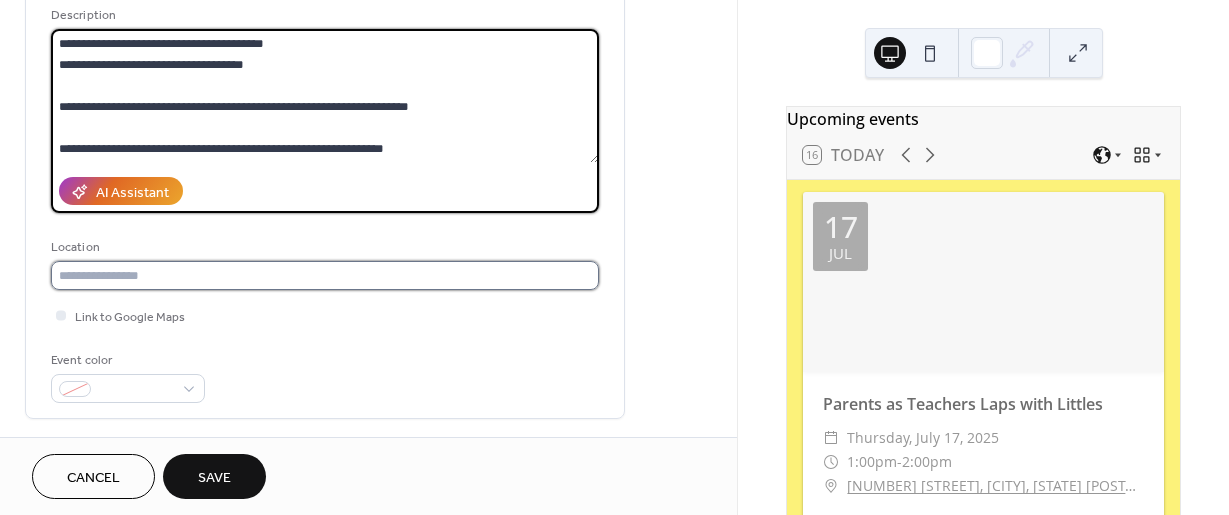 click at bounding box center (325, 275) 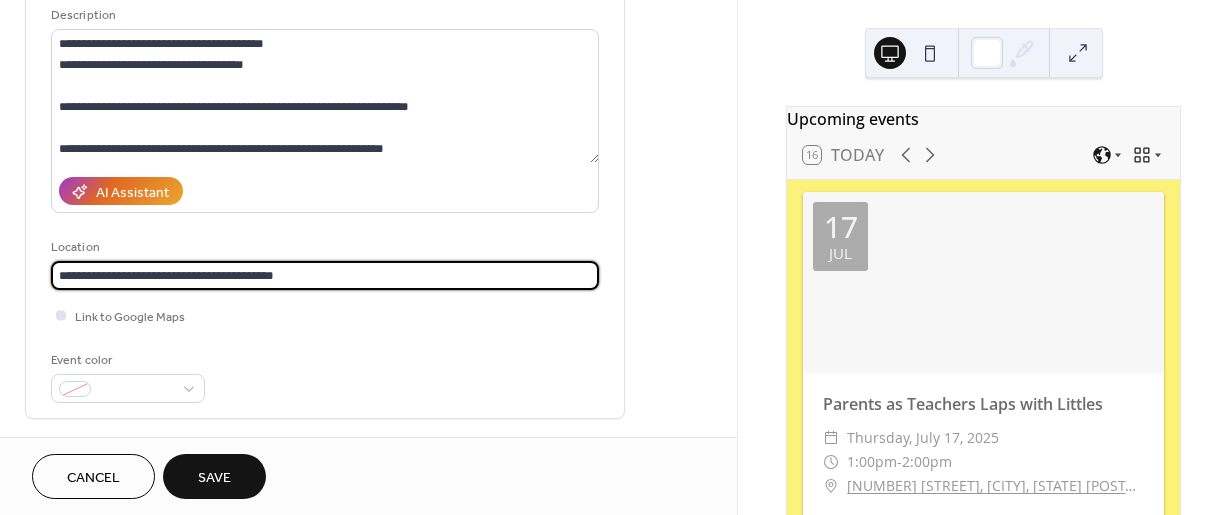 type on "**********" 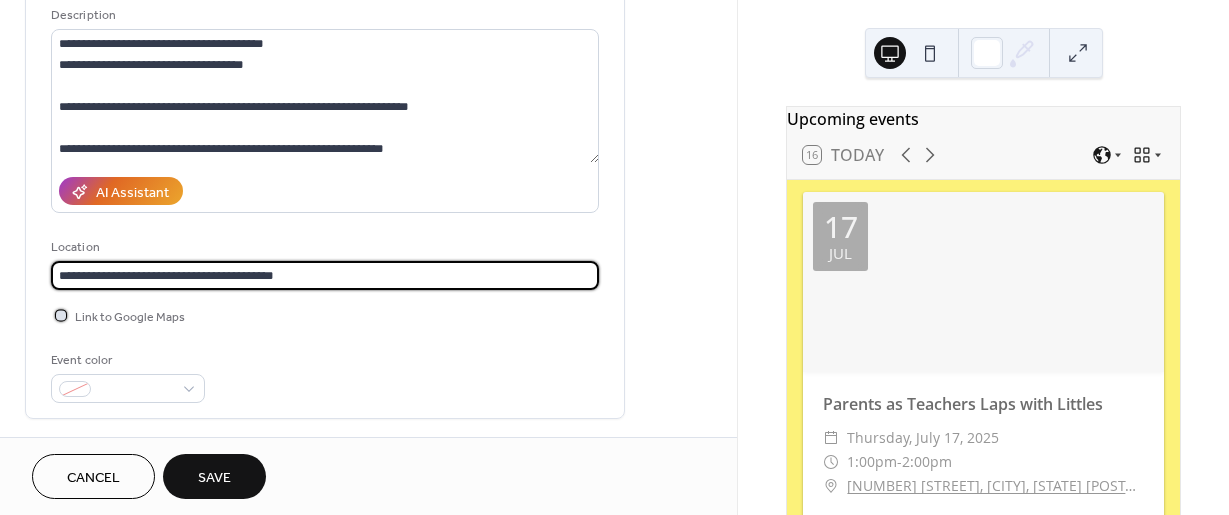 click at bounding box center (61, 315) 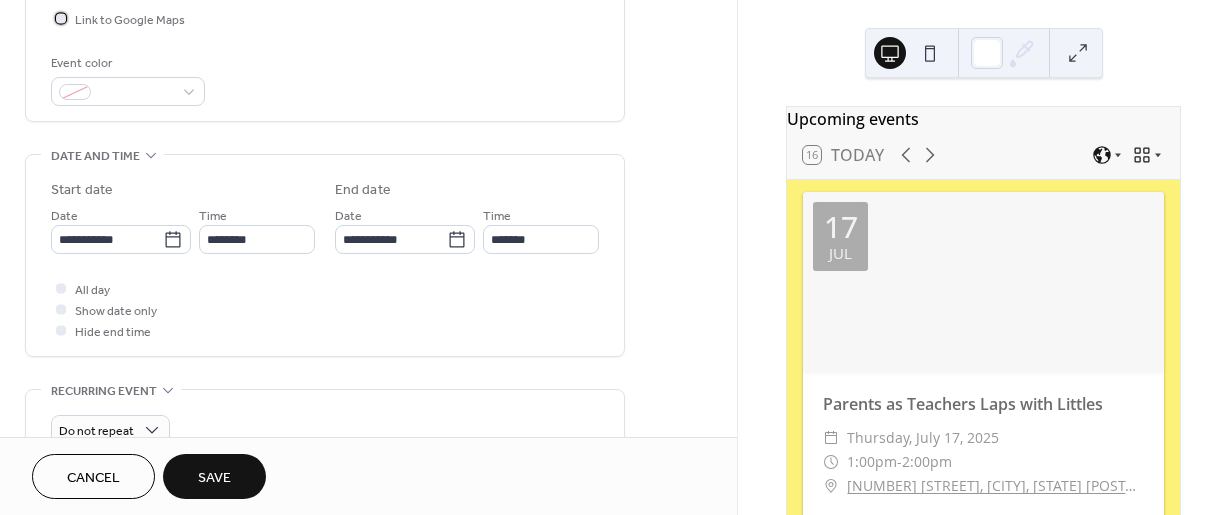 scroll, scrollTop: 500, scrollLeft: 0, axis: vertical 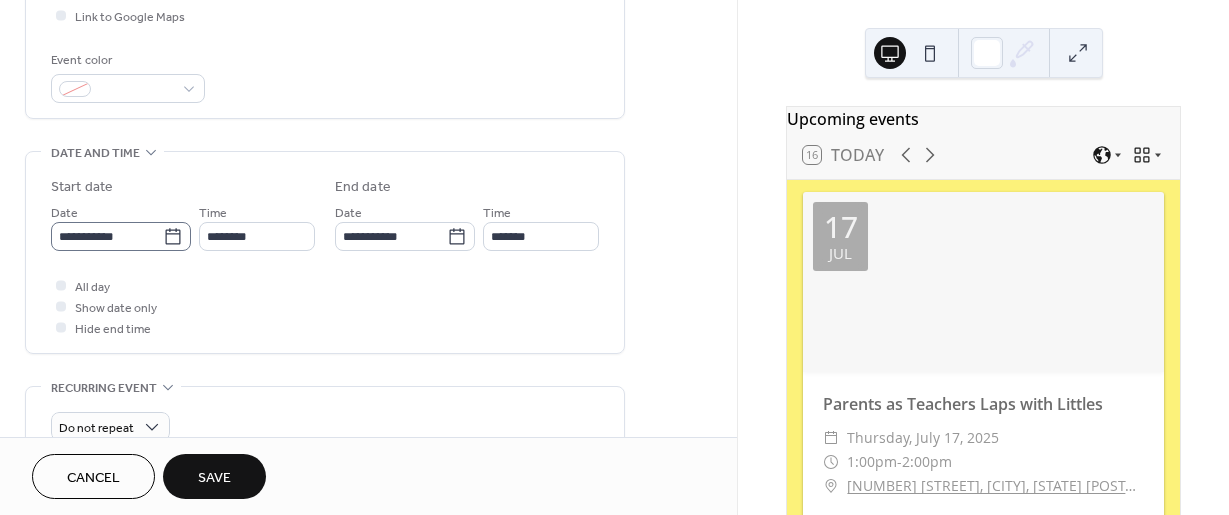 click 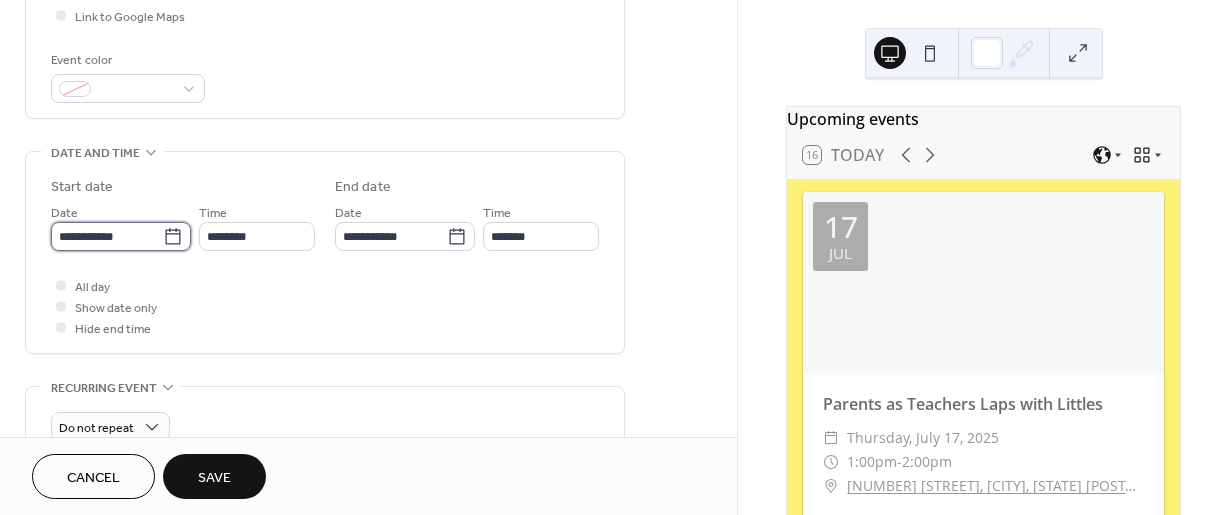 click on "**********" at bounding box center (107, 236) 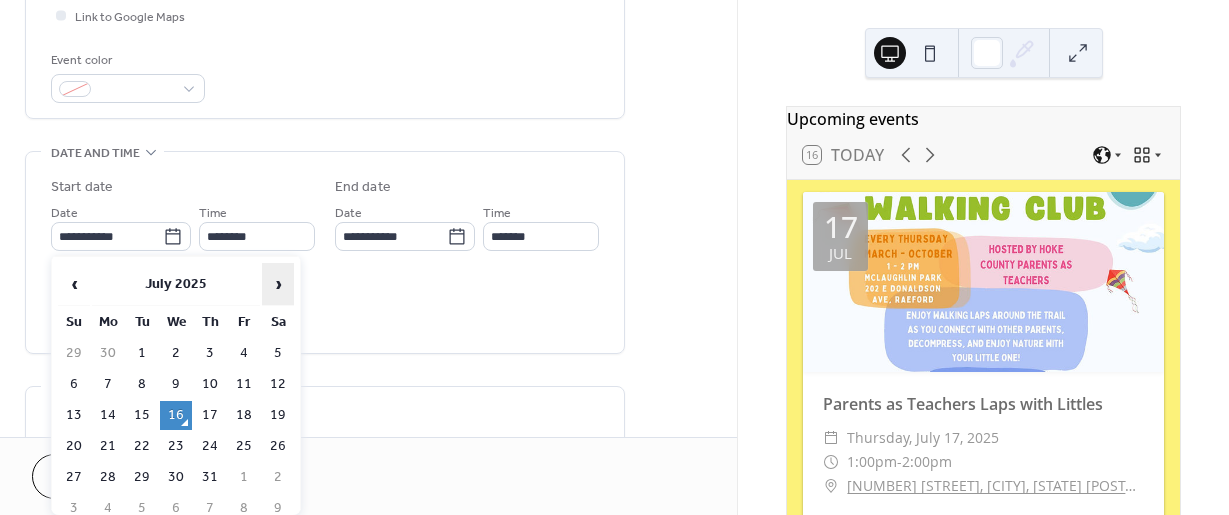 click on "›" at bounding box center (278, 284) 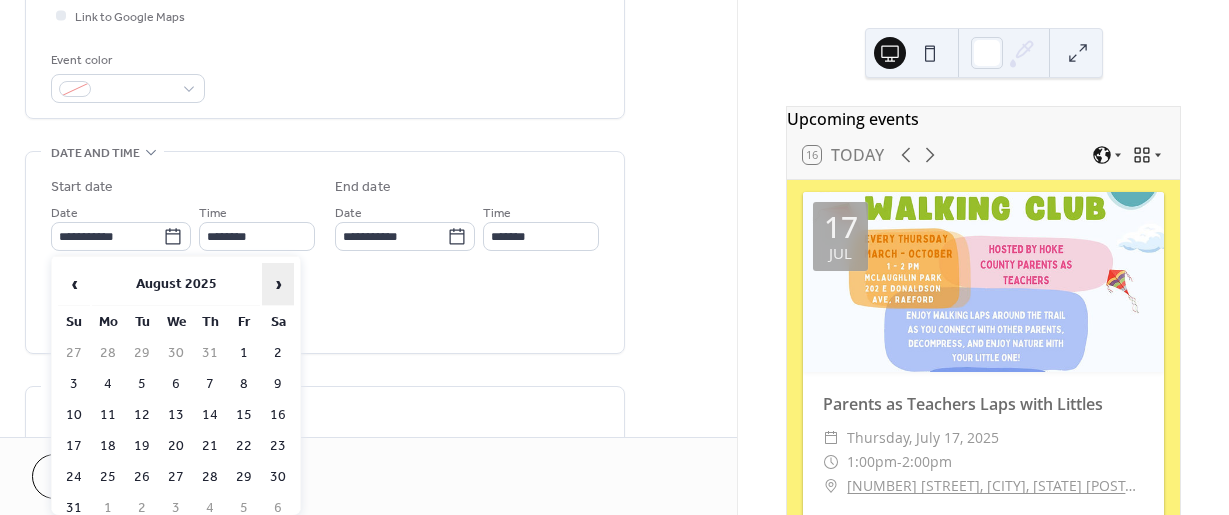 click on "›" at bounding box center [278, 284] 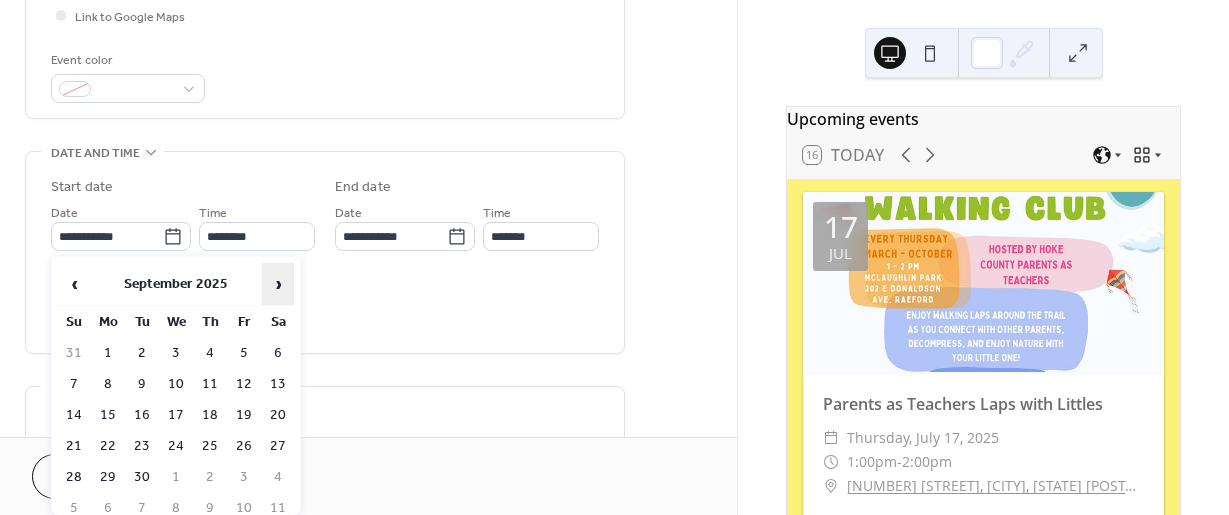 click on "›" at bounding box center (278, 284) 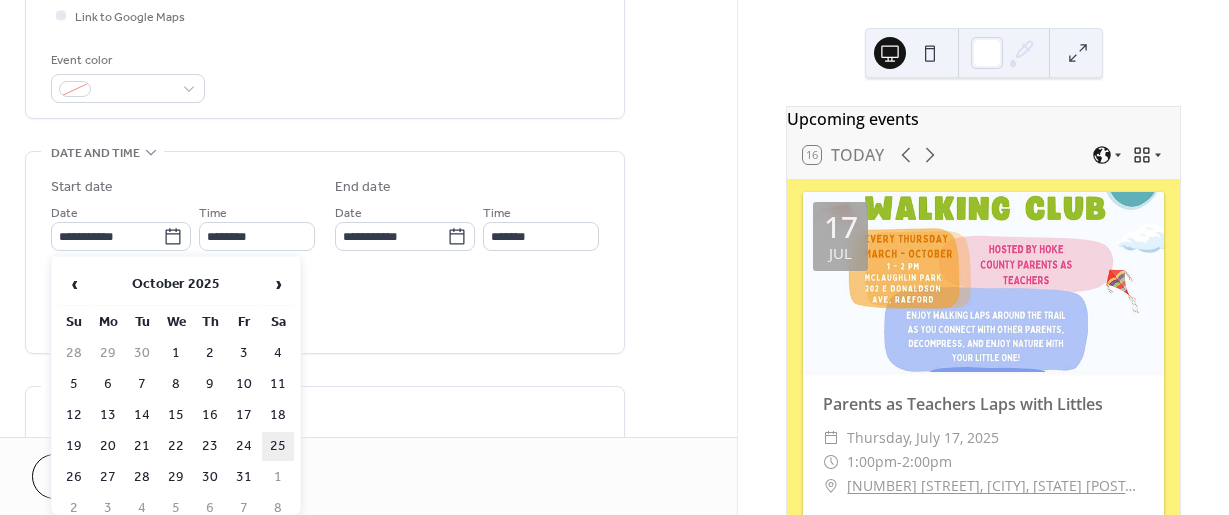 click on "25" at bounding box center [278, 446] 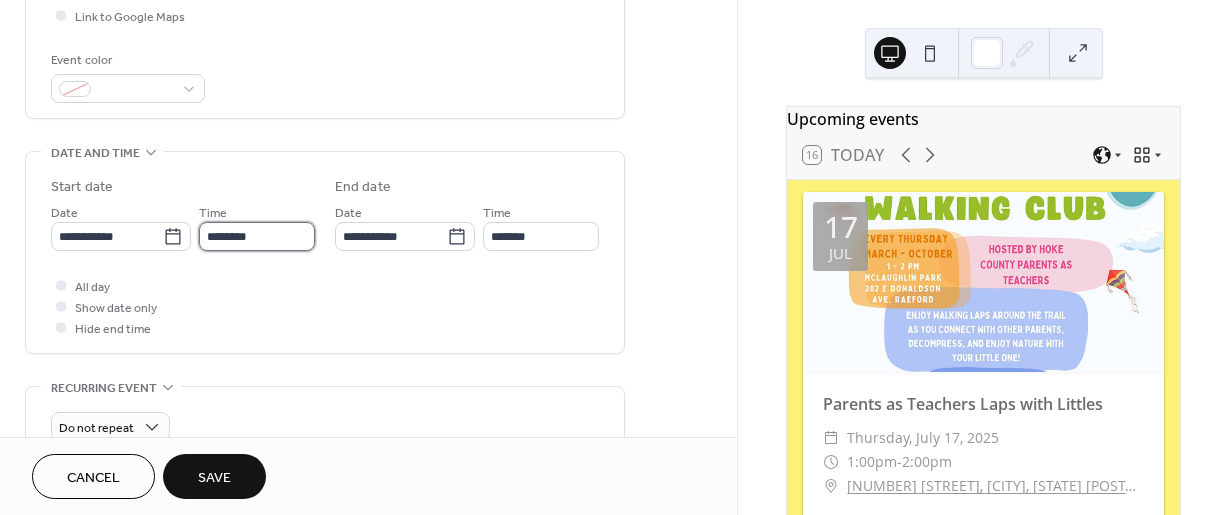 click on "********" at bounding box center (257, 236) 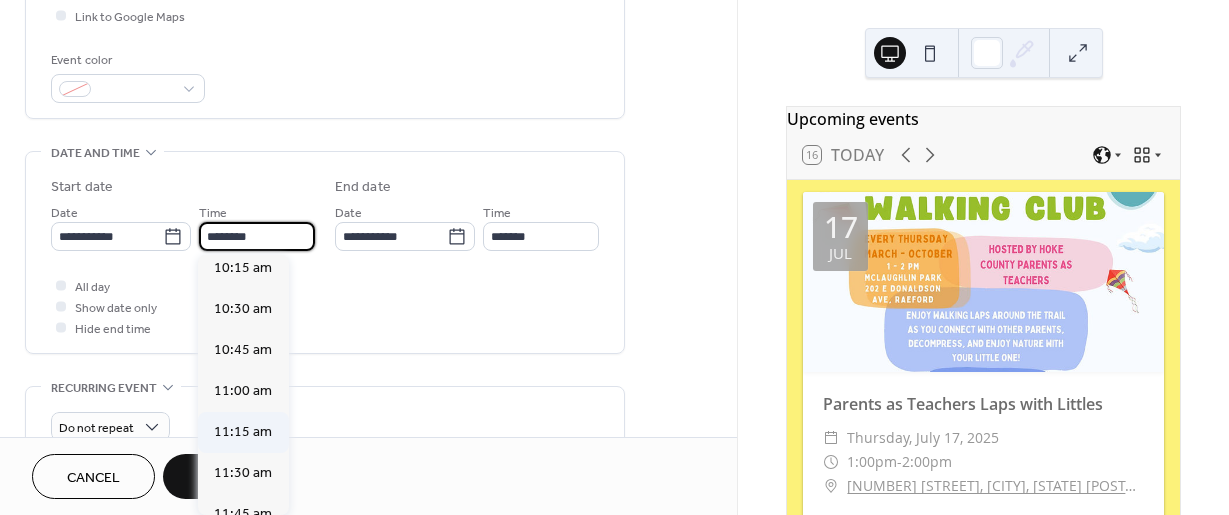 scroll, scrollTop: 1468, scrollLeft: 0, axis: vertical 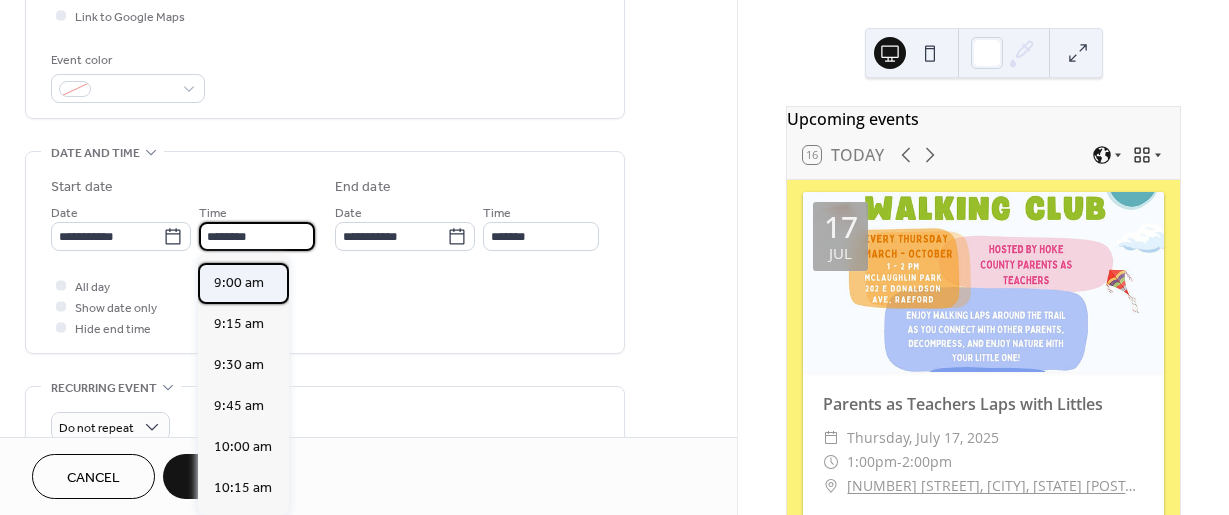 click on "9:00 am" at bounding box center (239, 283) 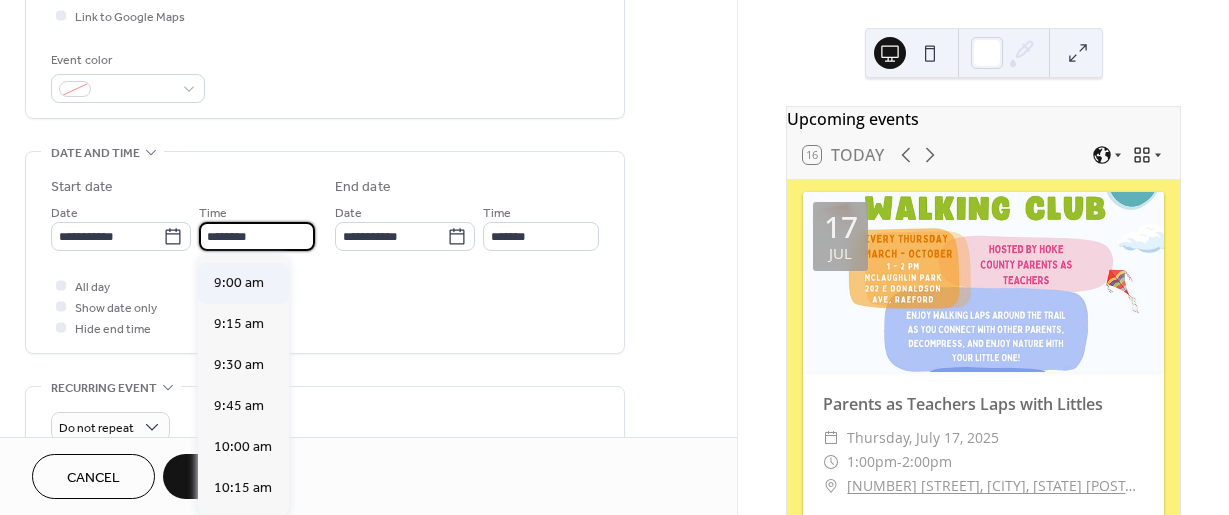 type on "*******" 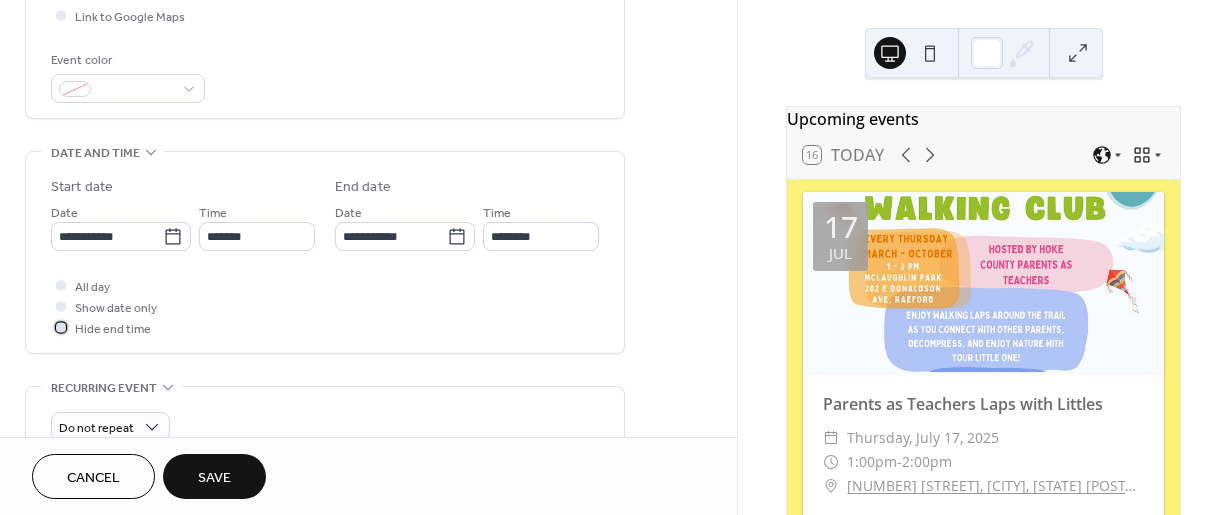 click at bounding box center [61, 327] 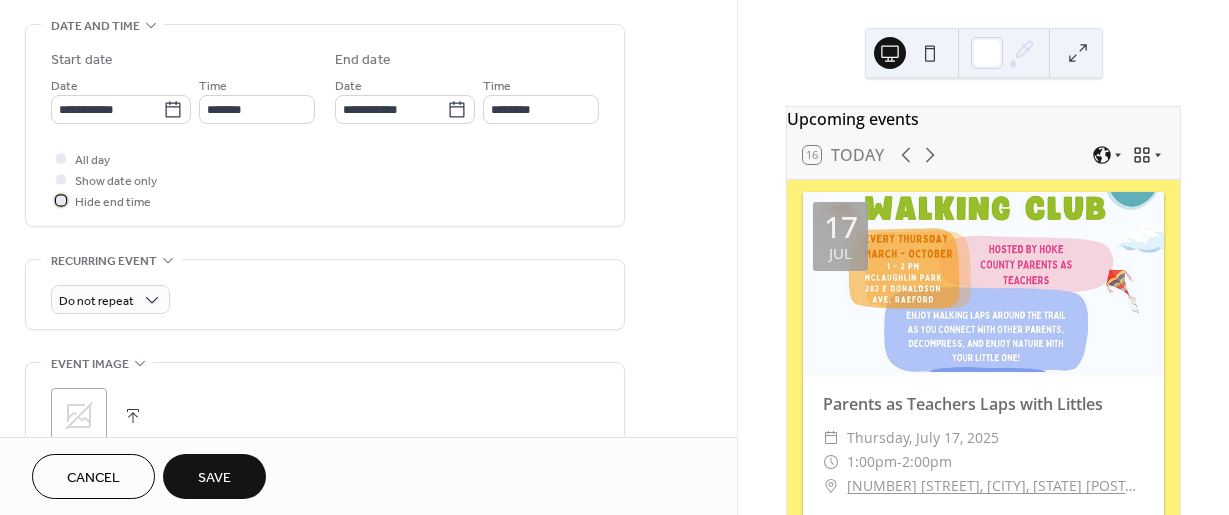 scroll, scrollTop: 700, scrollLeft: 0, axis: vertical 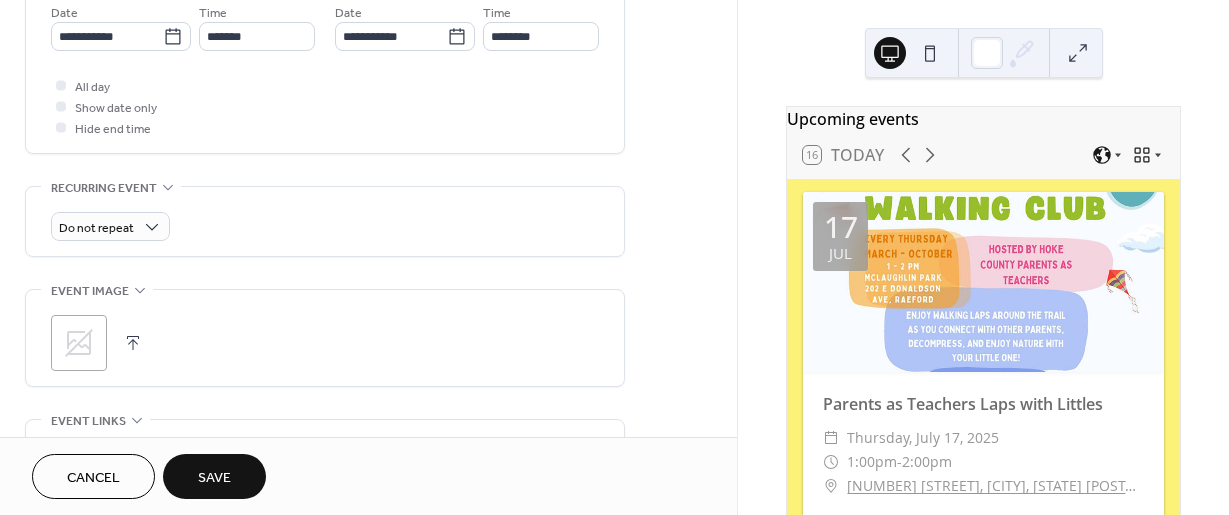 click 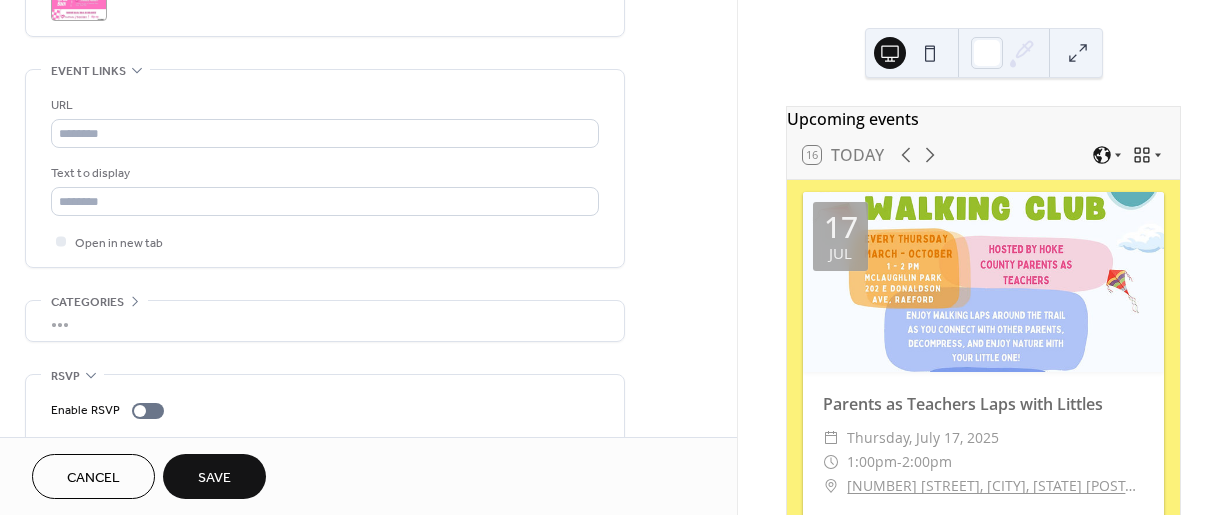 scroll, scrollTop: 1100, scrollLeft: 0, axis: vertical 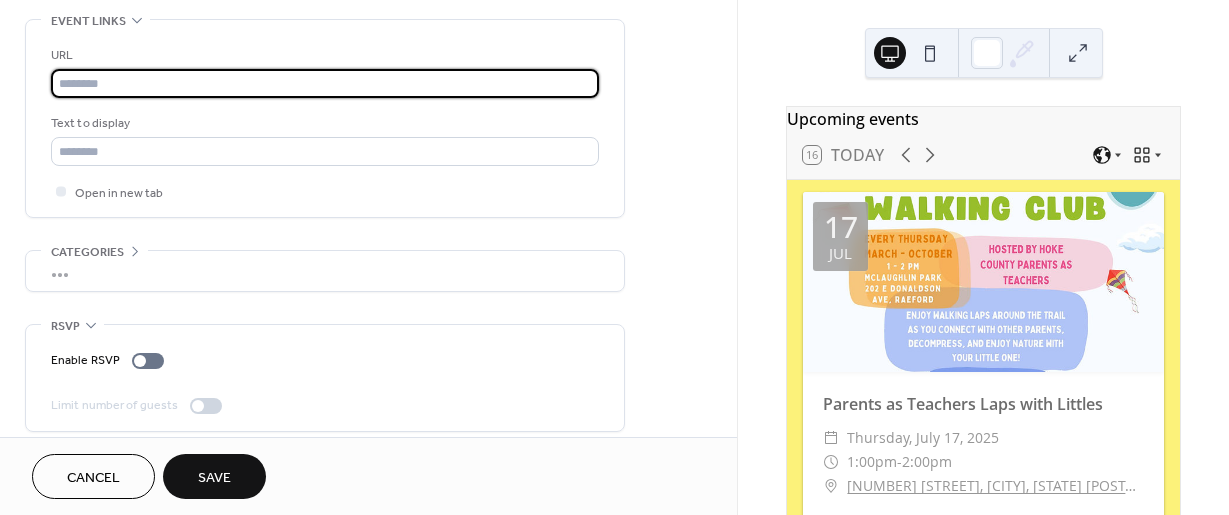 click at bounding box center [325, 83] 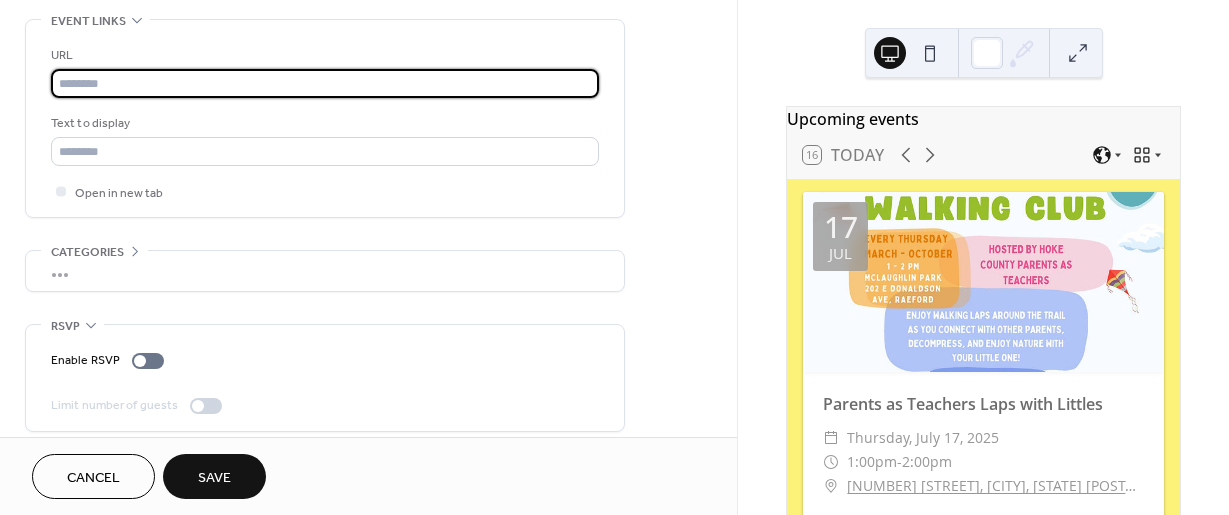 paste on "**********" 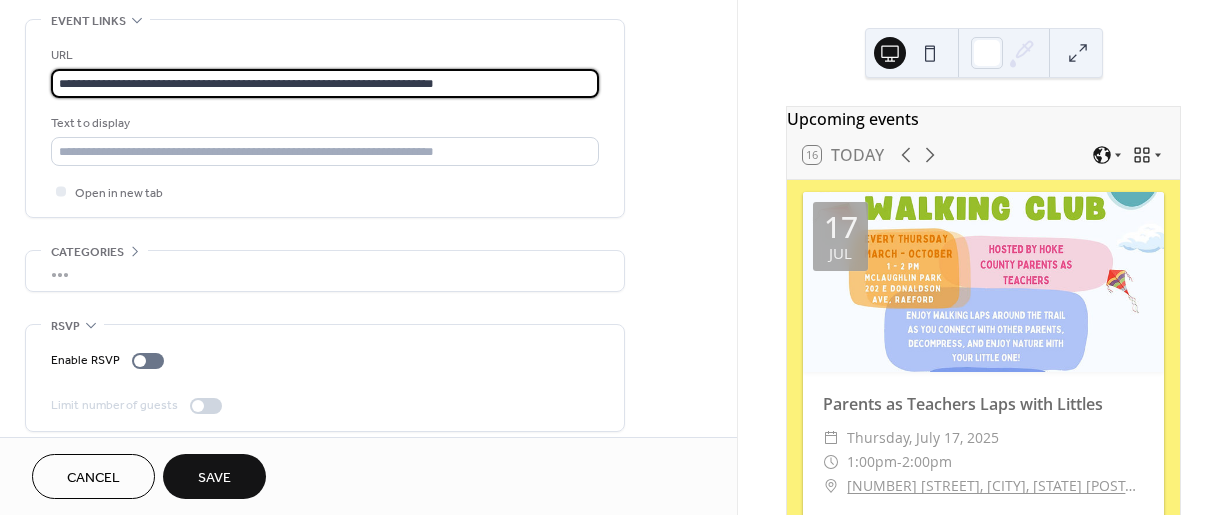type on "**********" 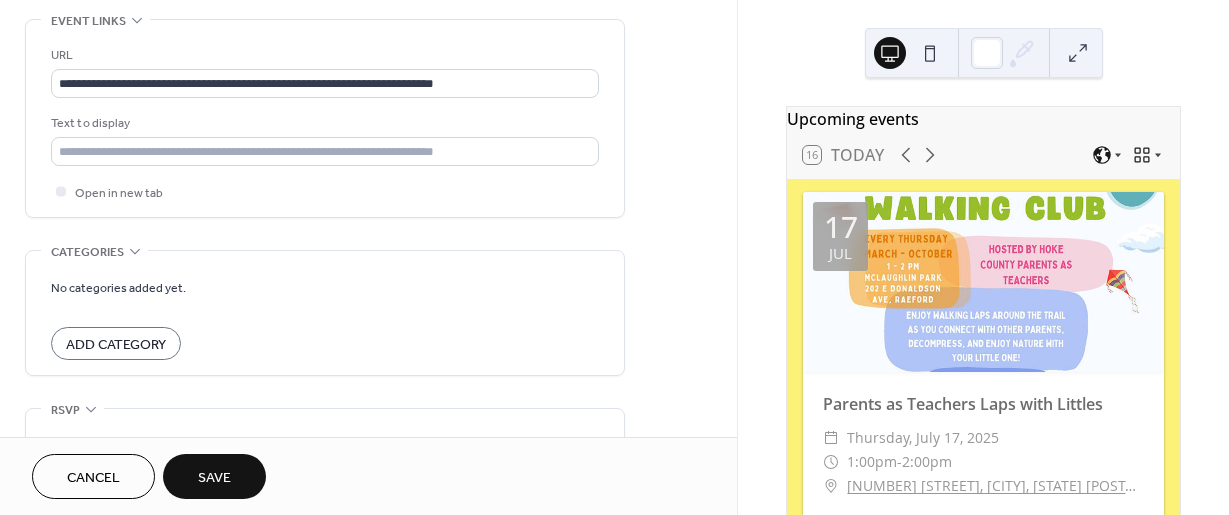 click 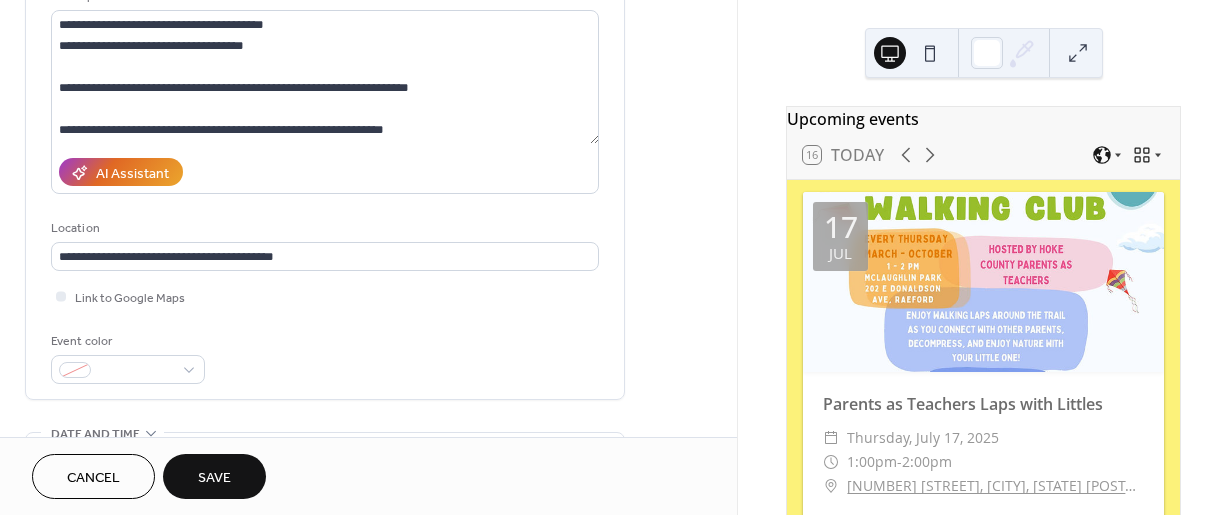 scroll, scrollTop: 215, scrollLeft: 0, axis: vertical 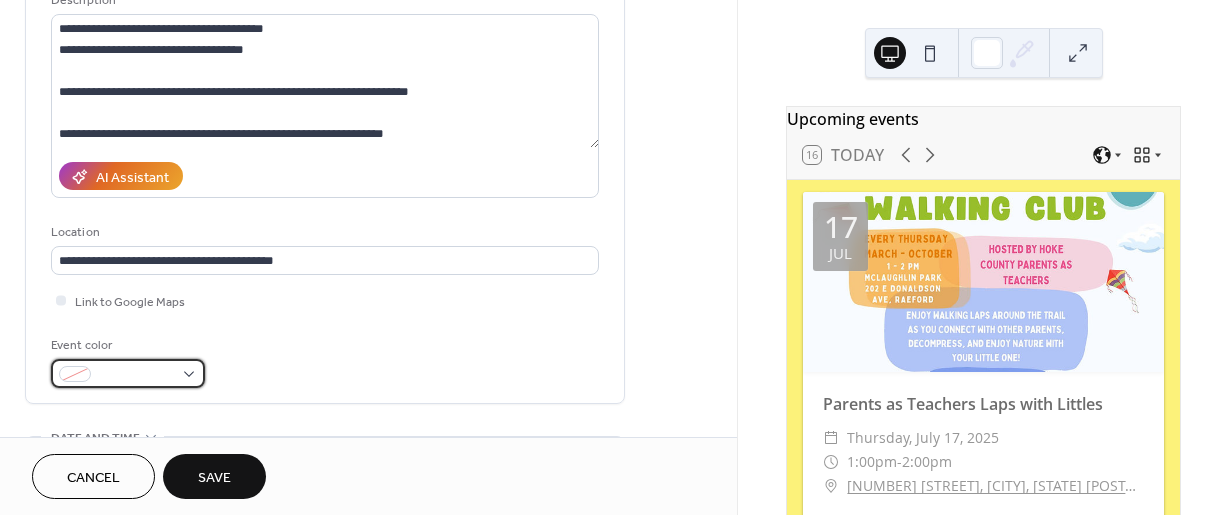 click at bounding box center [136, 375] 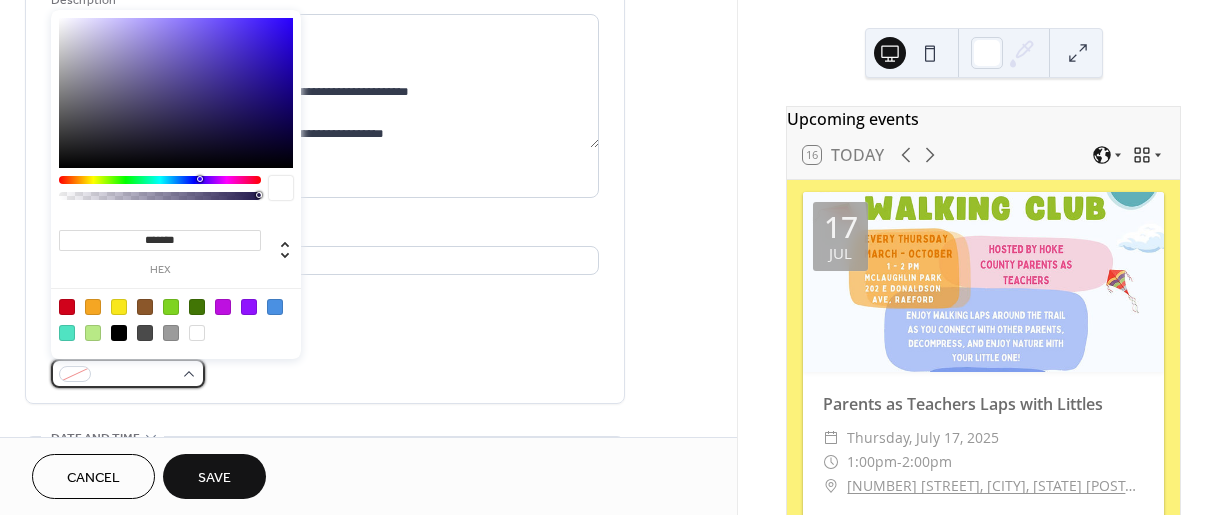 click at bounding box center [136, 375] 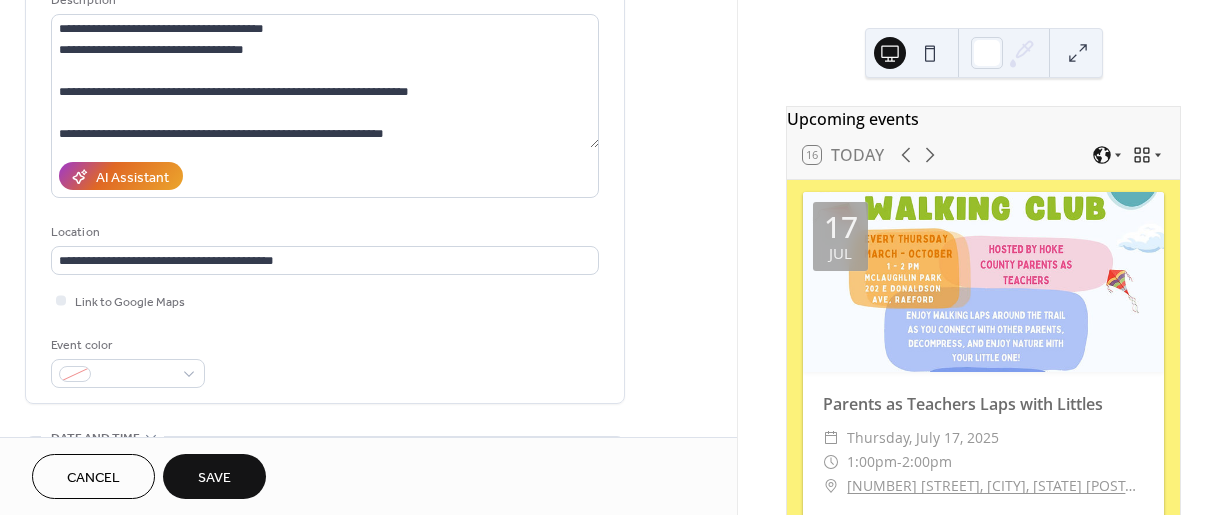 click on "Save" at bounding box center [214, 476] 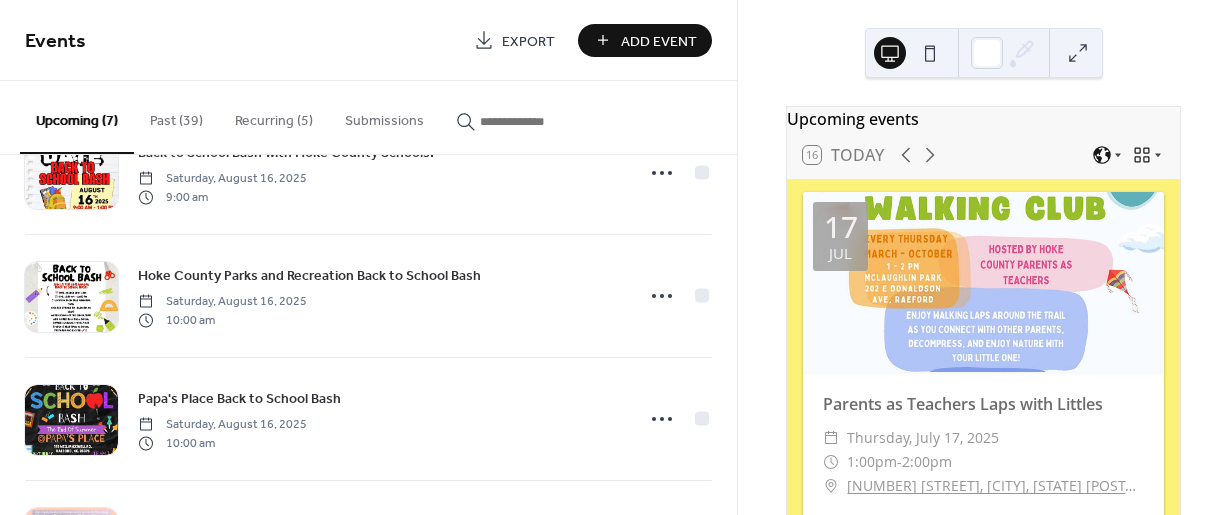 scroll, scrollTop: 260, scrollLeft: 0, axis: vertical 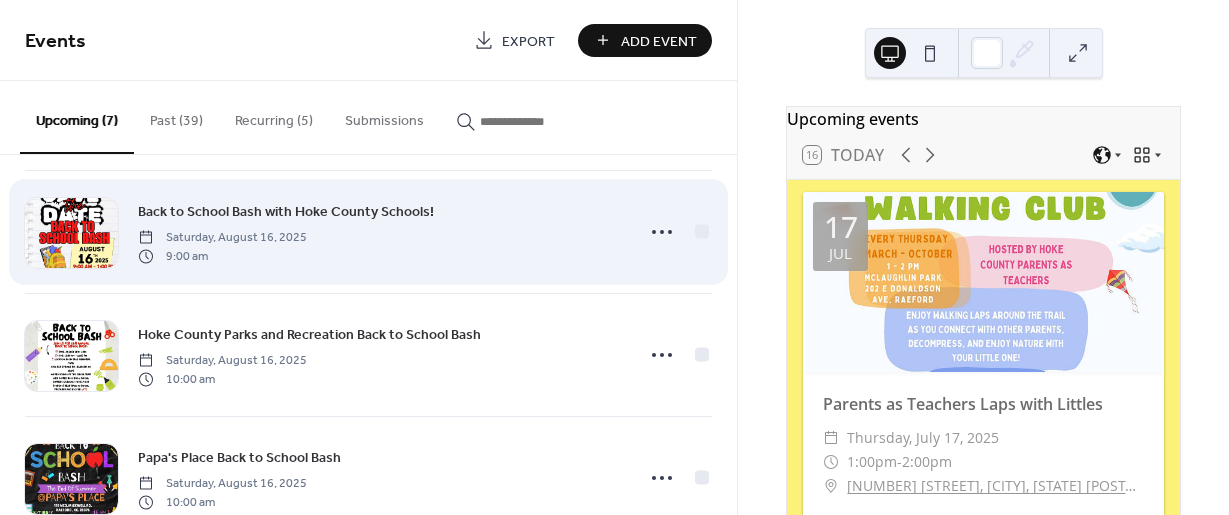 click on "Add Event" at bounding box center (645, 40) 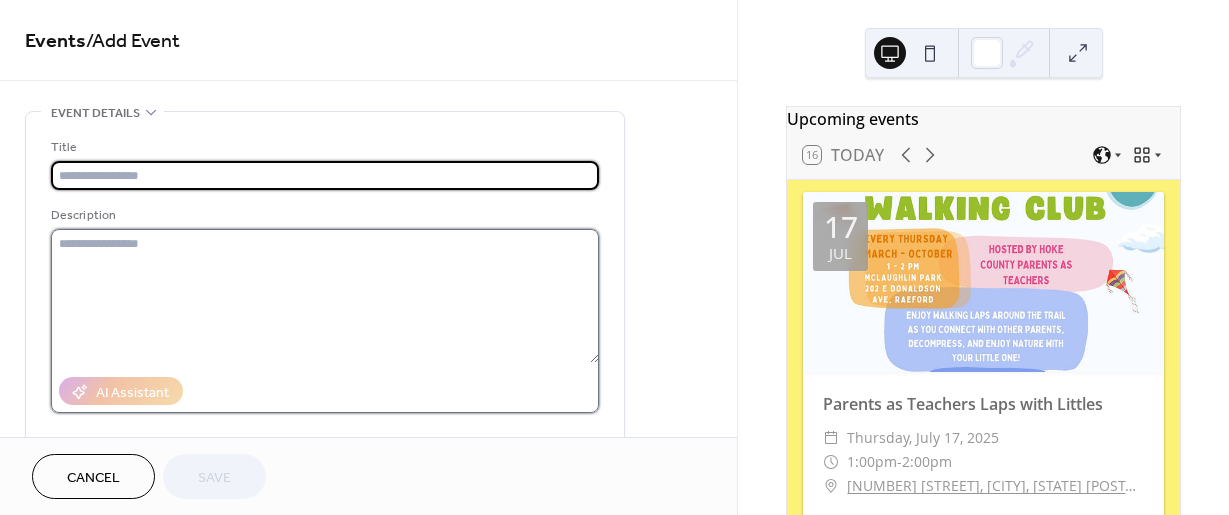 click at bounding box center [325, 296] 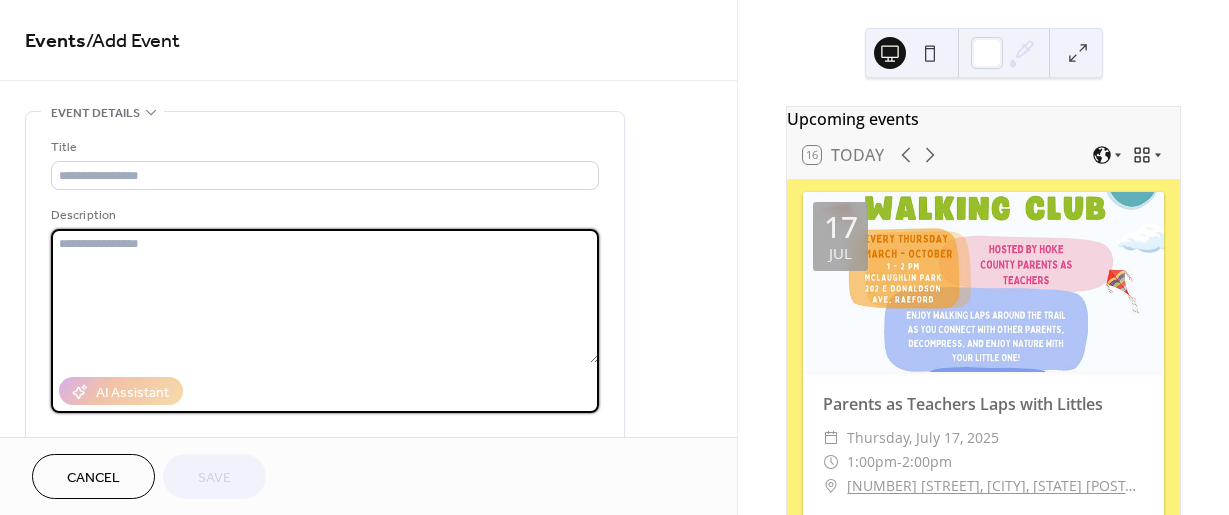 paste on "**********" 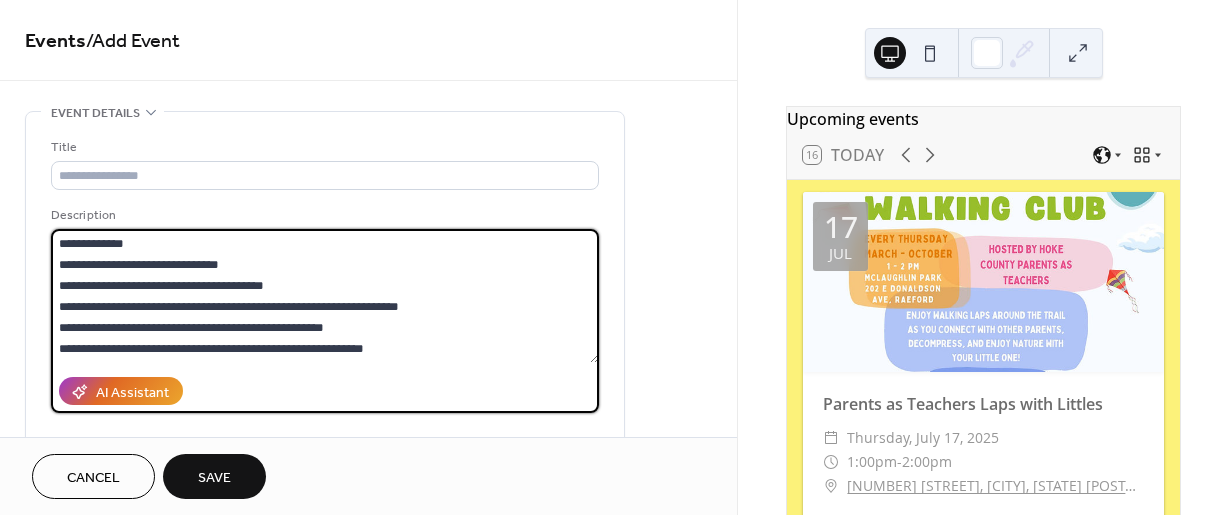 scroll, scrollTop: 0, scrollLeft: 0, axis: both 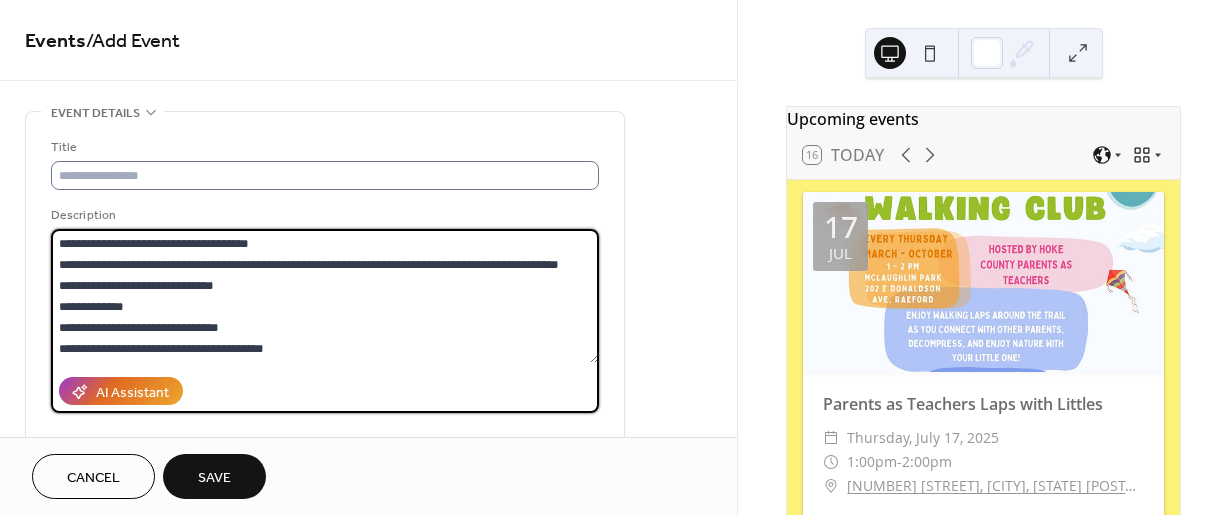 type on "**********" 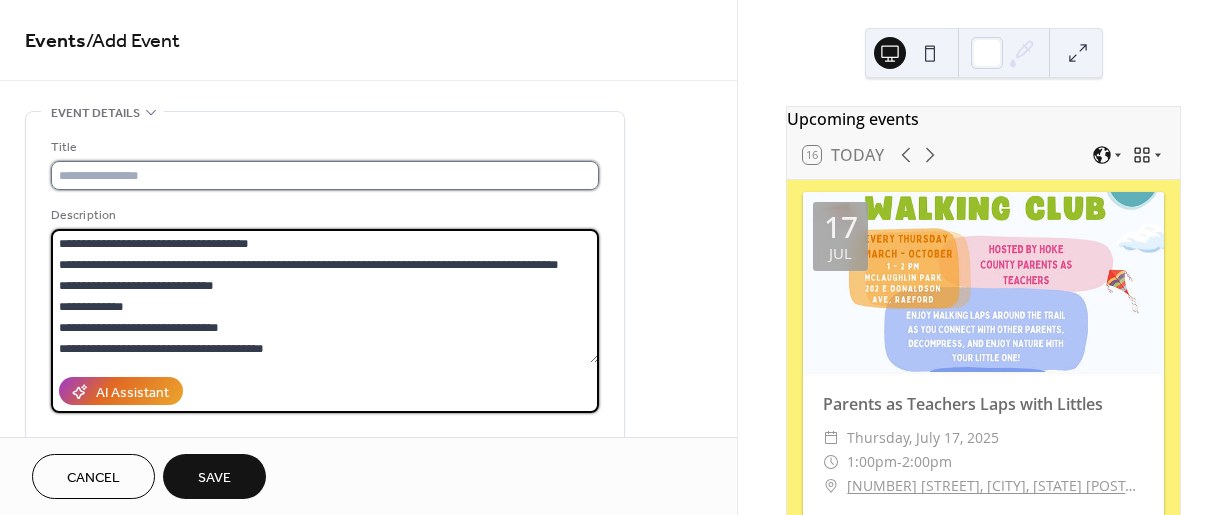 click at bounding box center [325, 175] 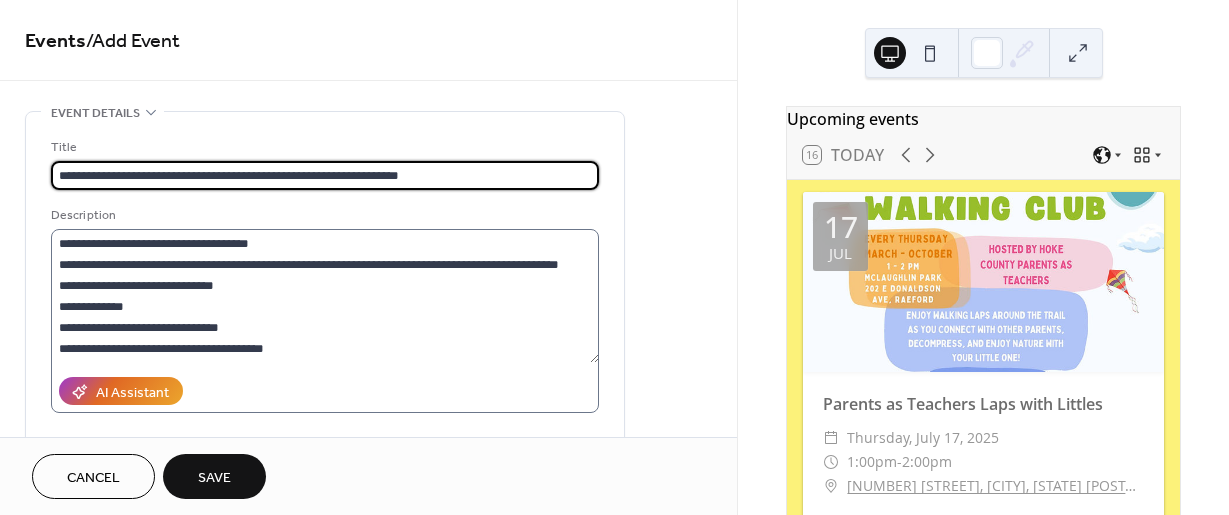 scroll, scrollTop: 84, scrollLeft: 0, axis: vertical 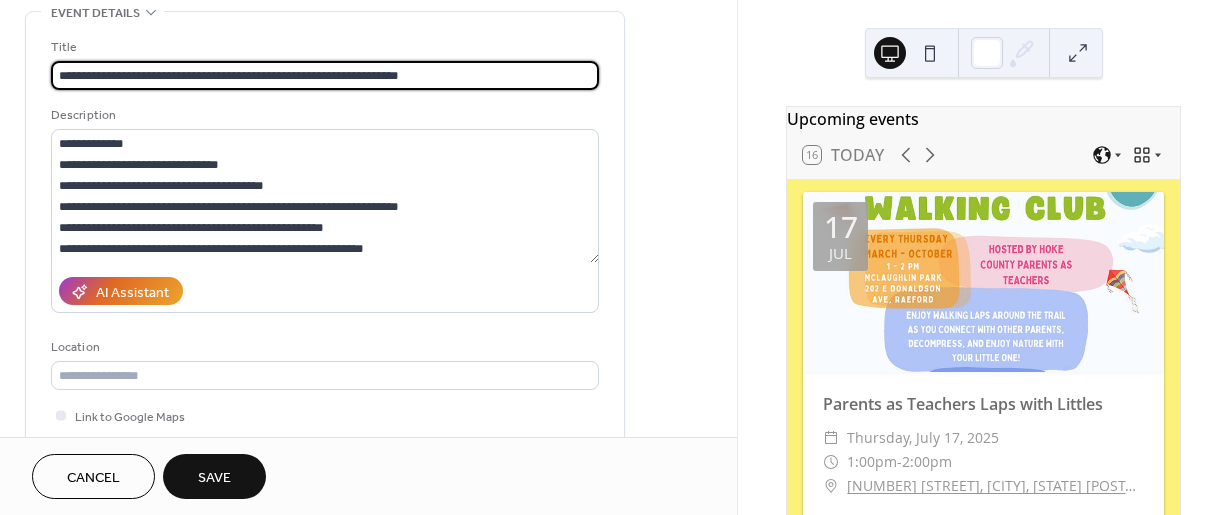 drag, startPoint x: 394, startPoint y: 68, endPoint x: 346, endPoint y: 74, distance: 48.373547 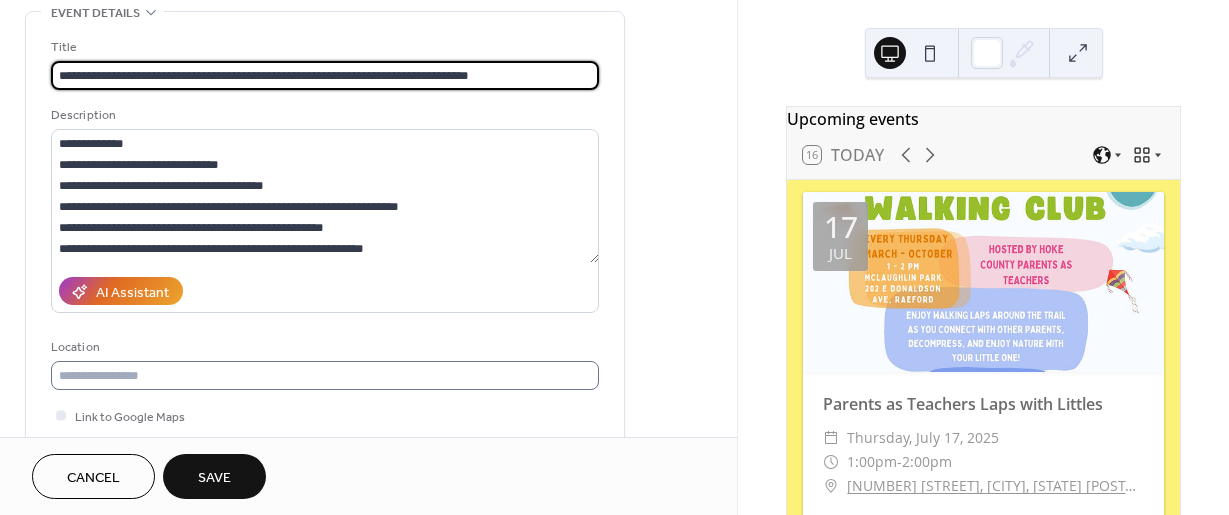 type on "**********" 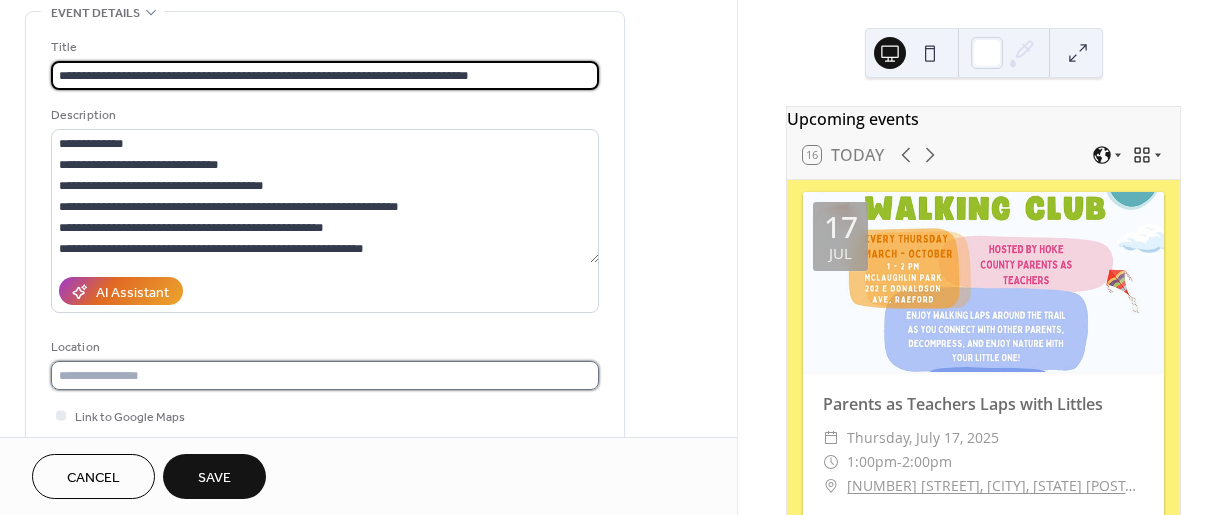 click at bounding box center [325, 375] 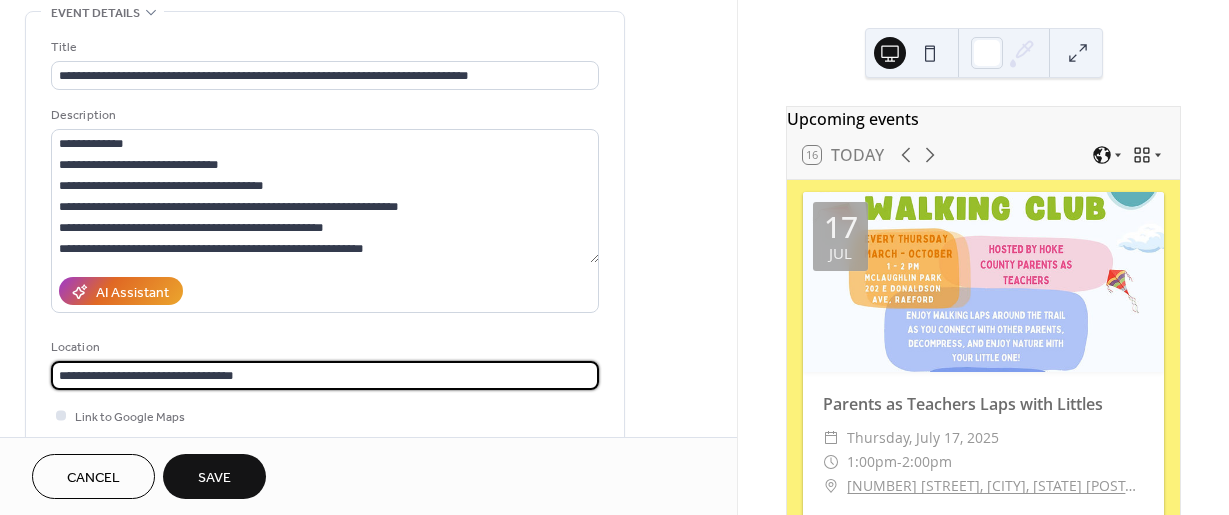 type on "**********" 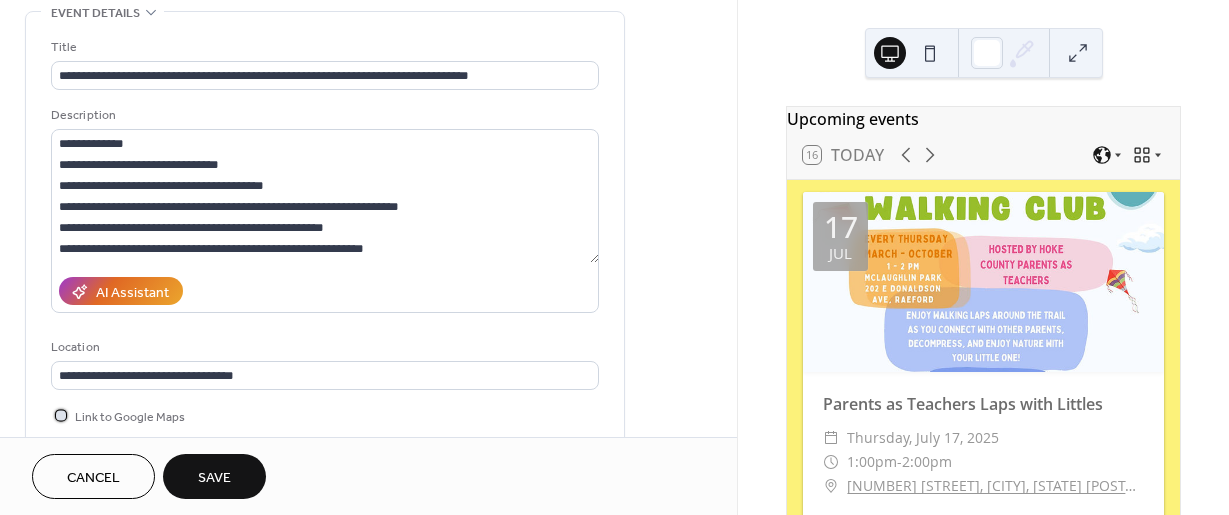 click at bounding box center [61, 415] 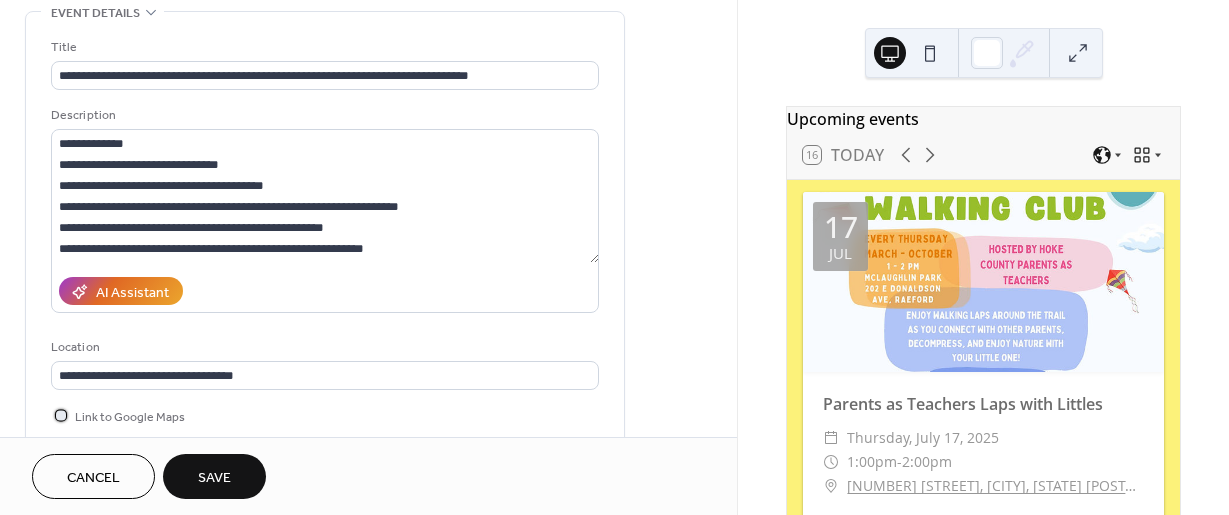 scroll, scrollTop: 84, scrollLeft: 0, axis: vertical 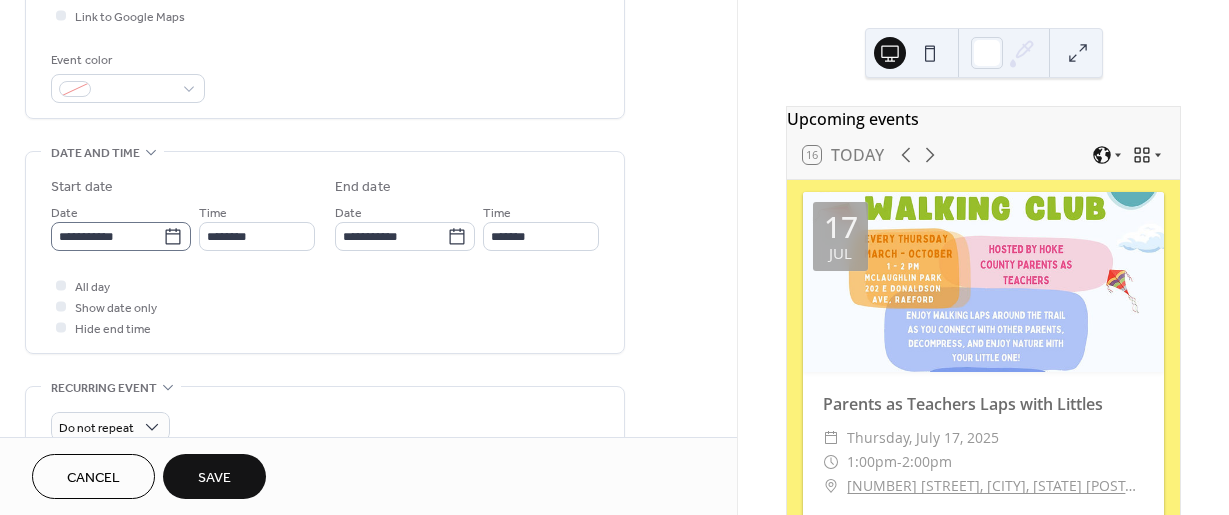 click 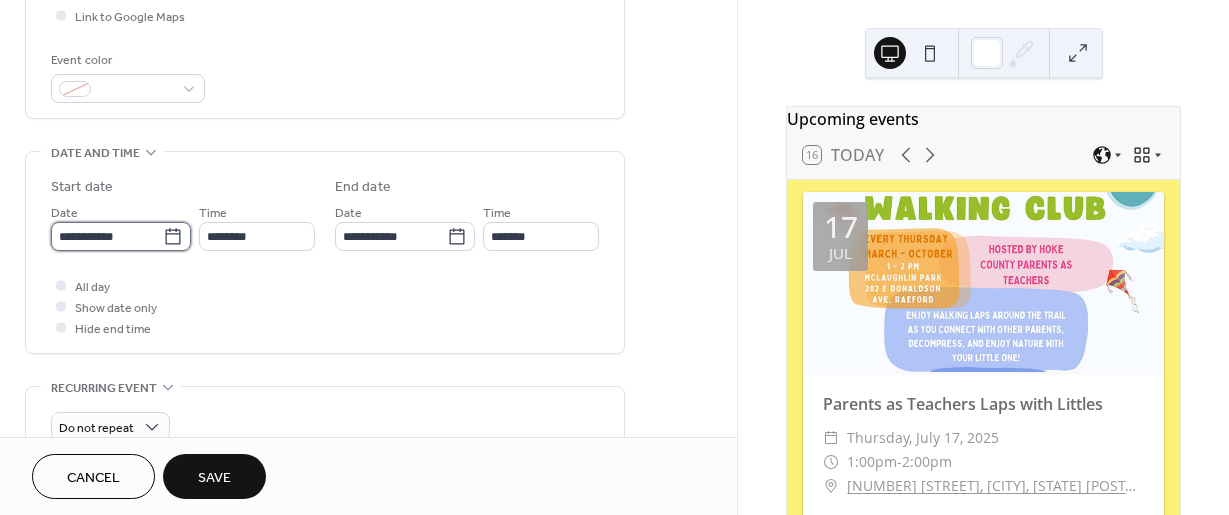 click on "**********" at bounding box center (107, 236) 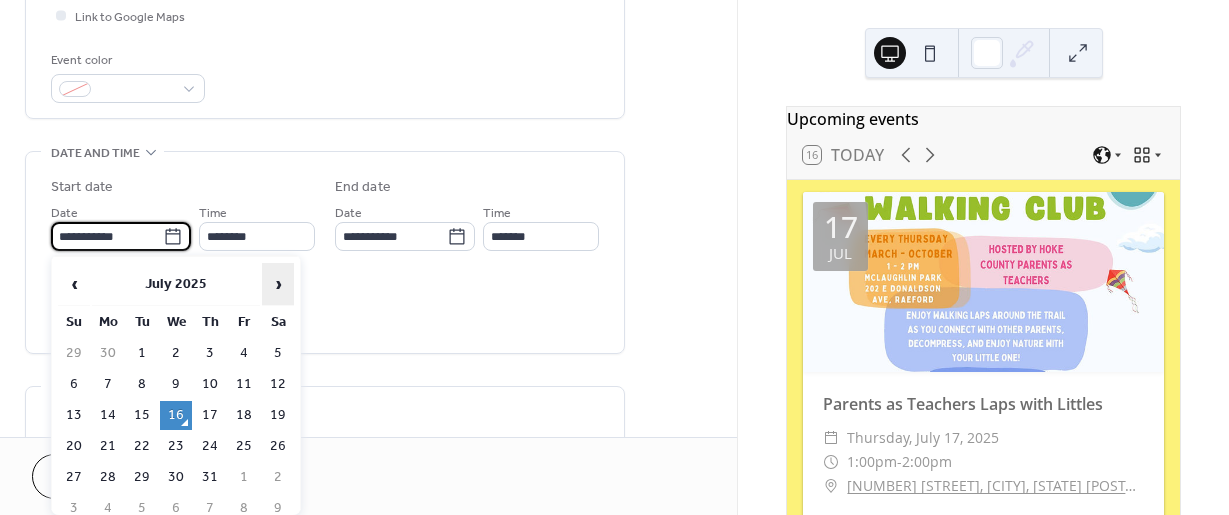 click on "›" at bounding box center [278, 284] 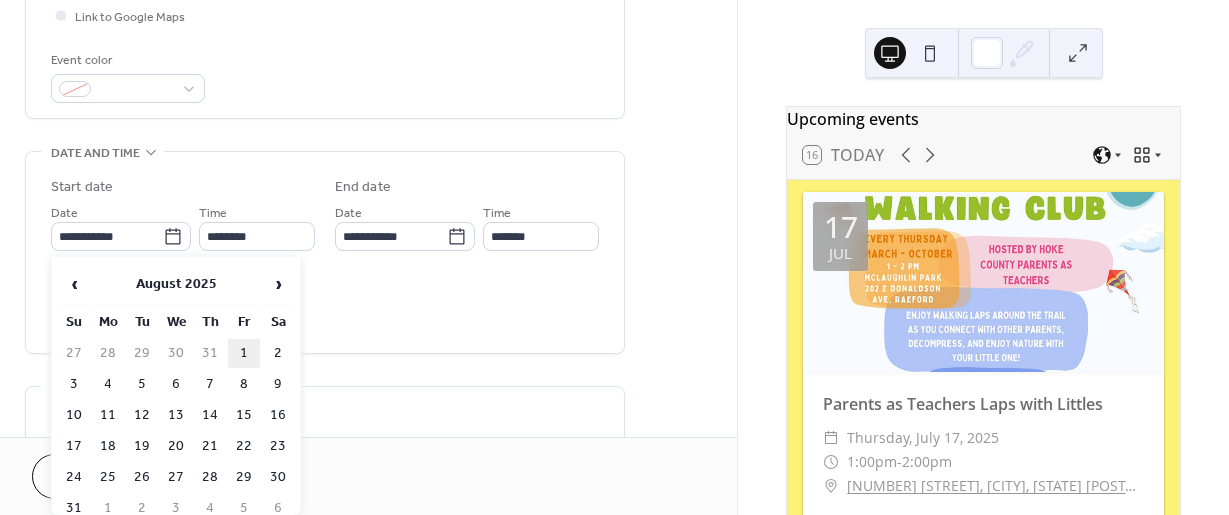 click on "1" at bounding box center (244, 353) 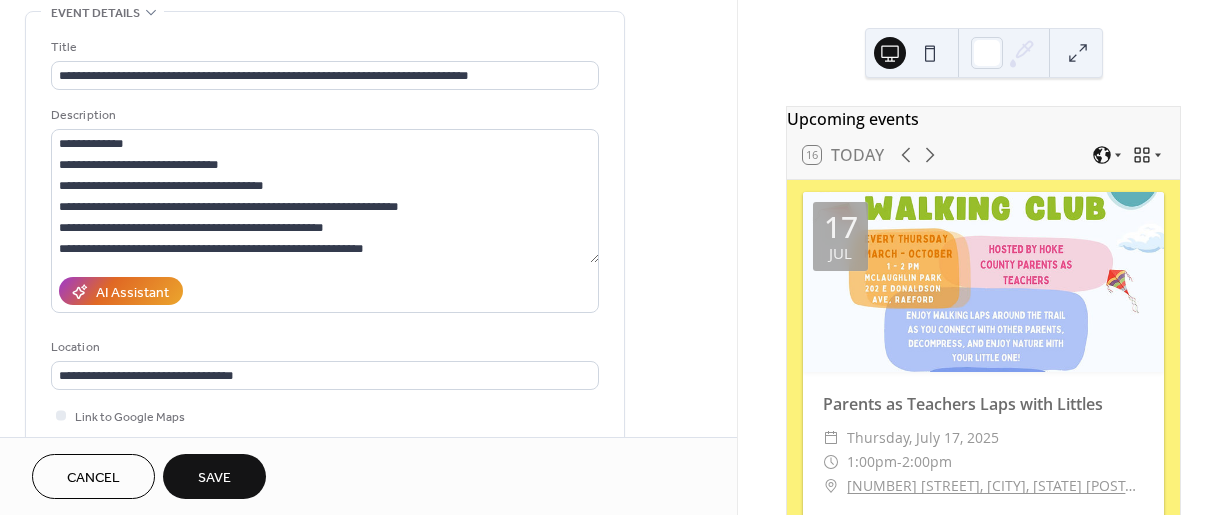 scroll, scrollTop: 1115, scrollLeft: 0, axis: vertical 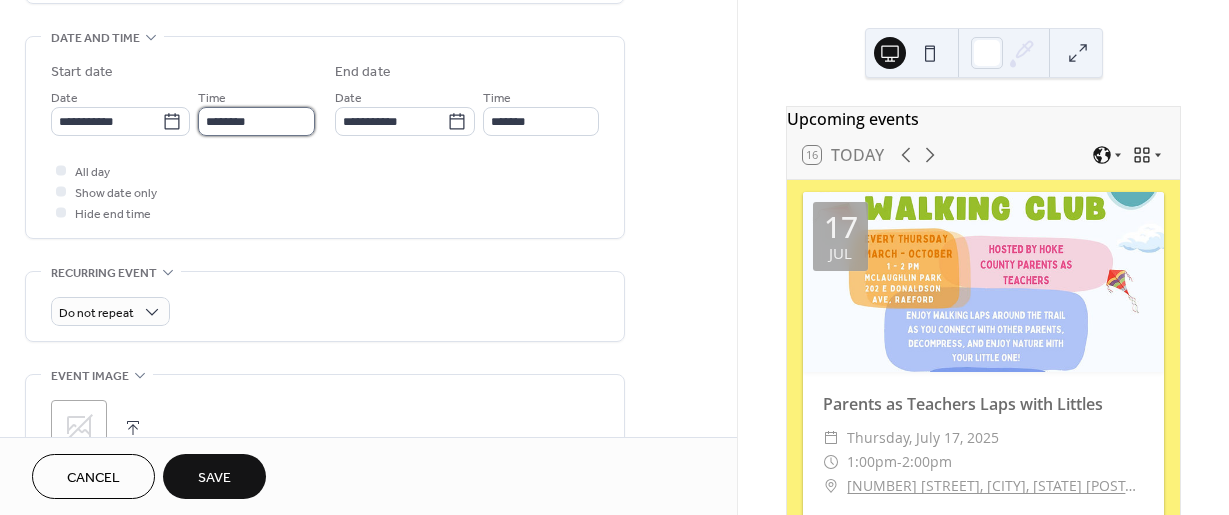 click on "********" at bounding box center [256, 121] 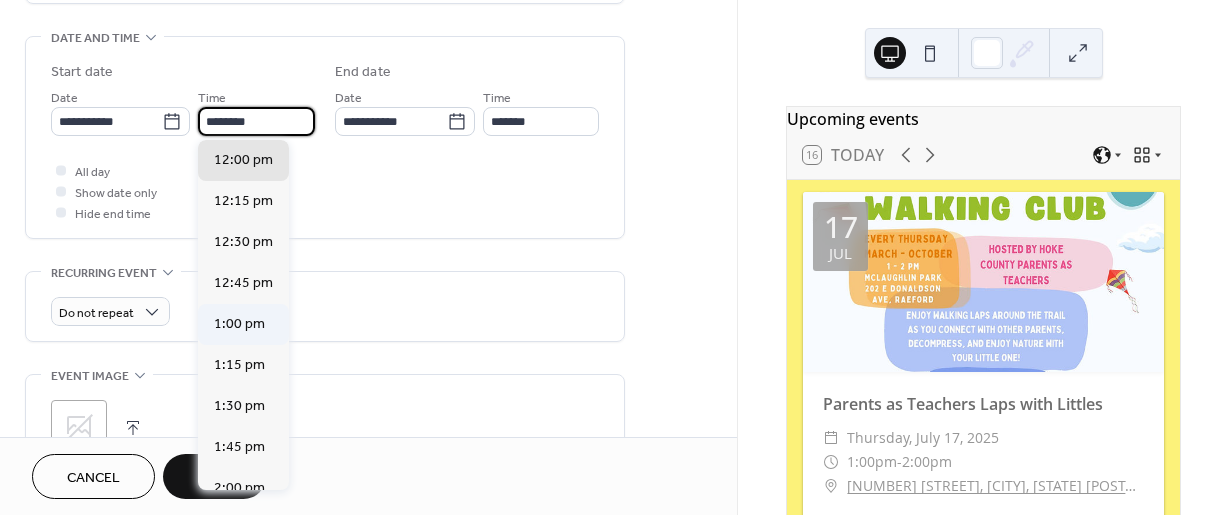 scroll, scrollTop: 2068, scrollLeft: 0, axis: vertical 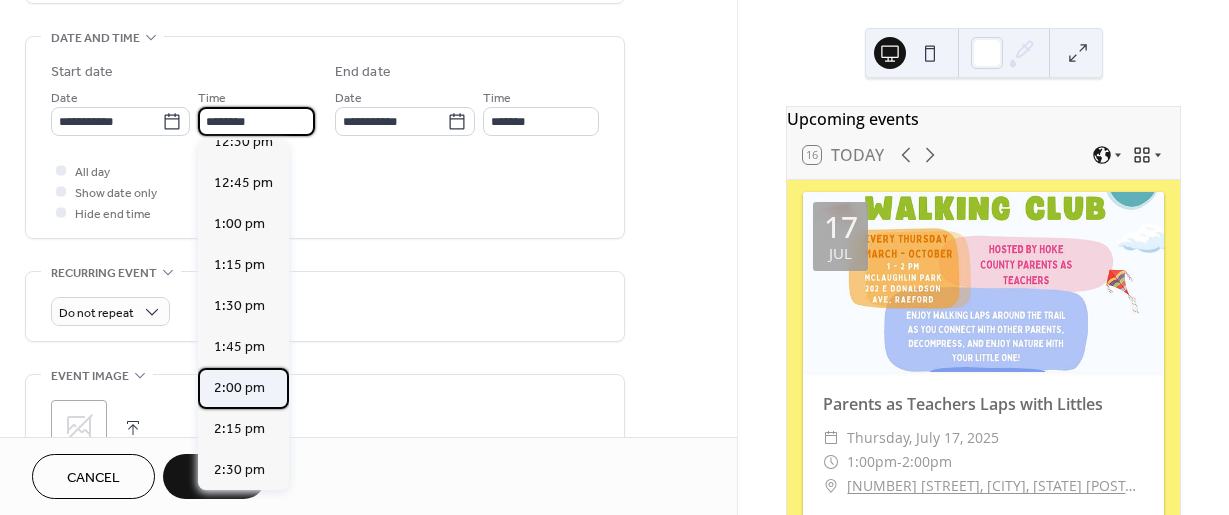 click on "2:00 pm" at bounding box center (239, 388) 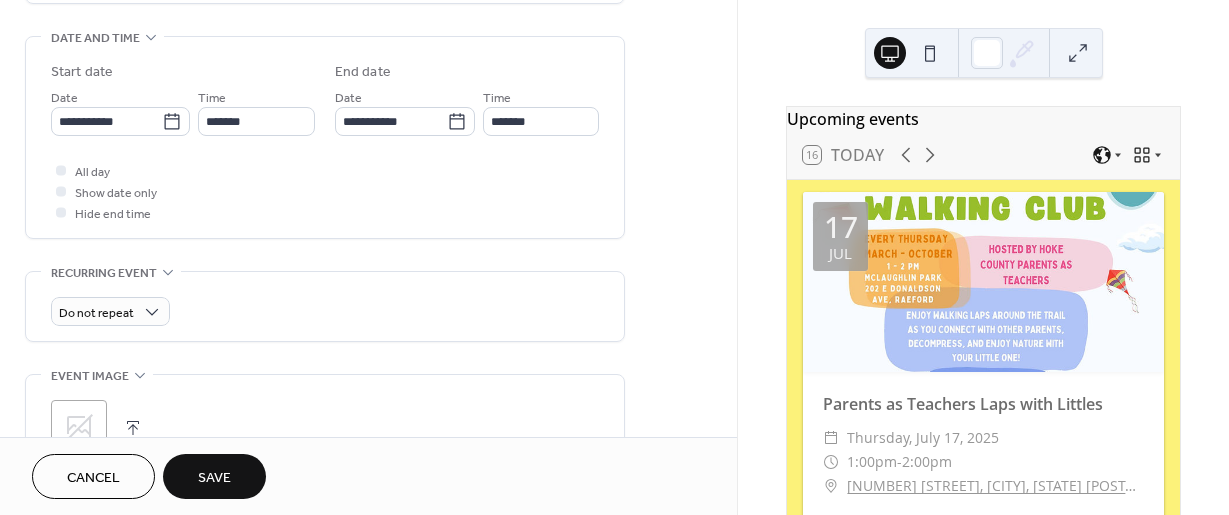 scroll, scrollTop: 0, scrollLeft: 0, axis: both 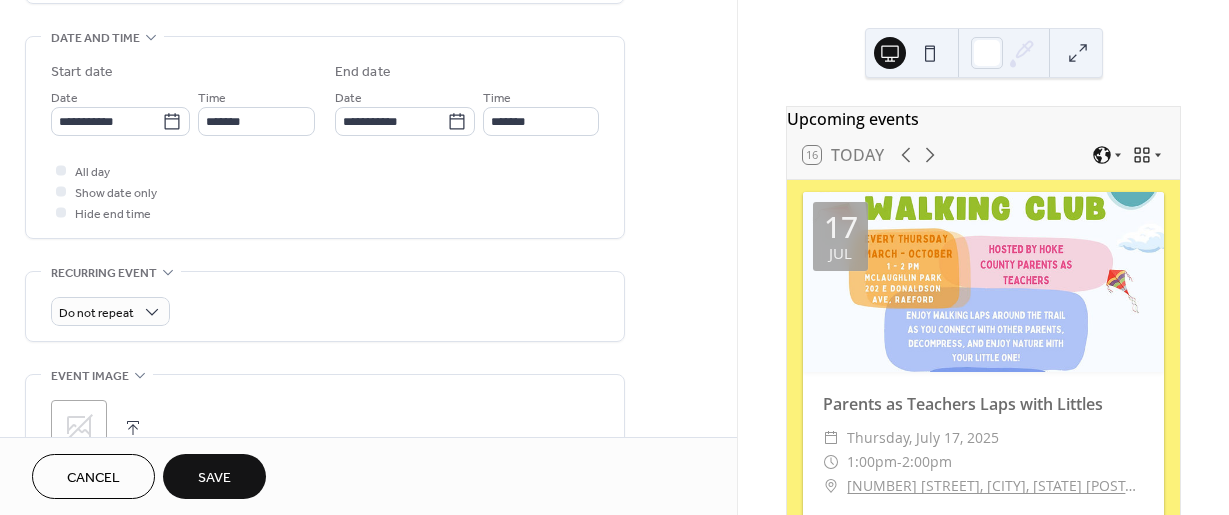 type on "*******" 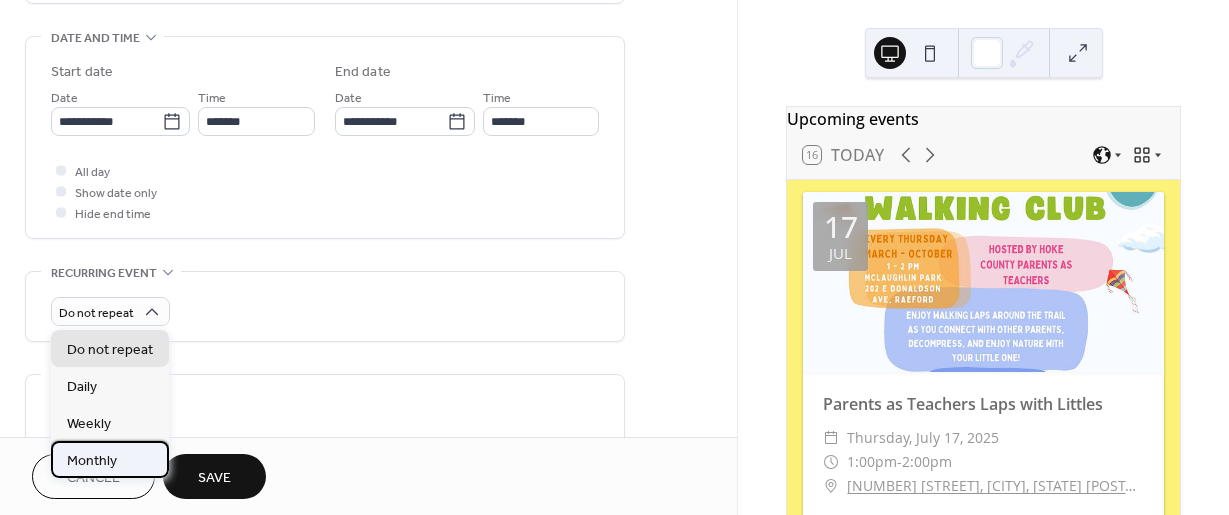 click on "Monthly" at bounding box center (92, 461) 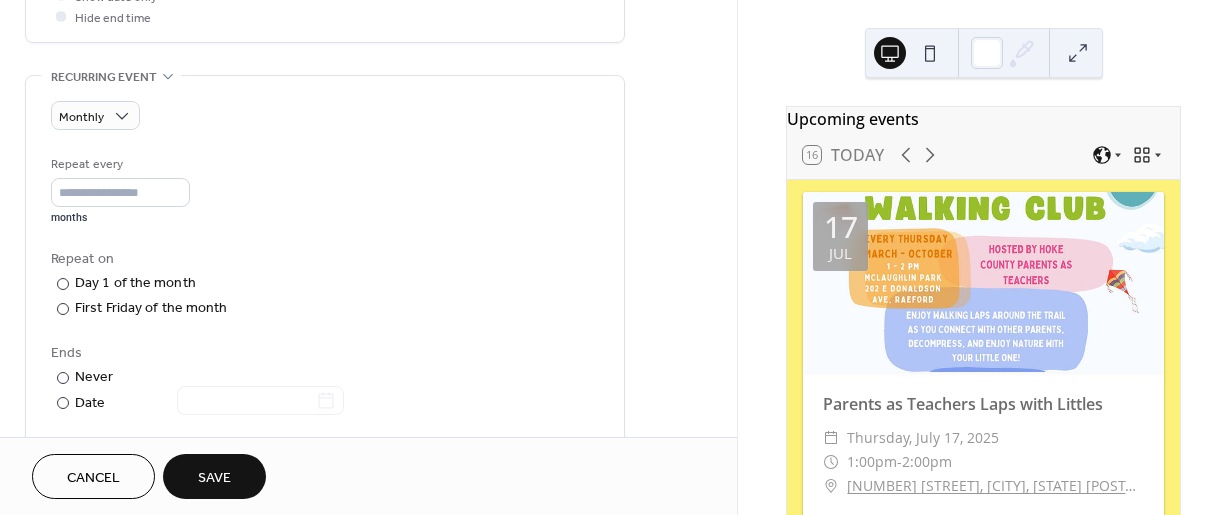 scroll, scrollTop: 815, scrollLeft: 0, axis: vertical 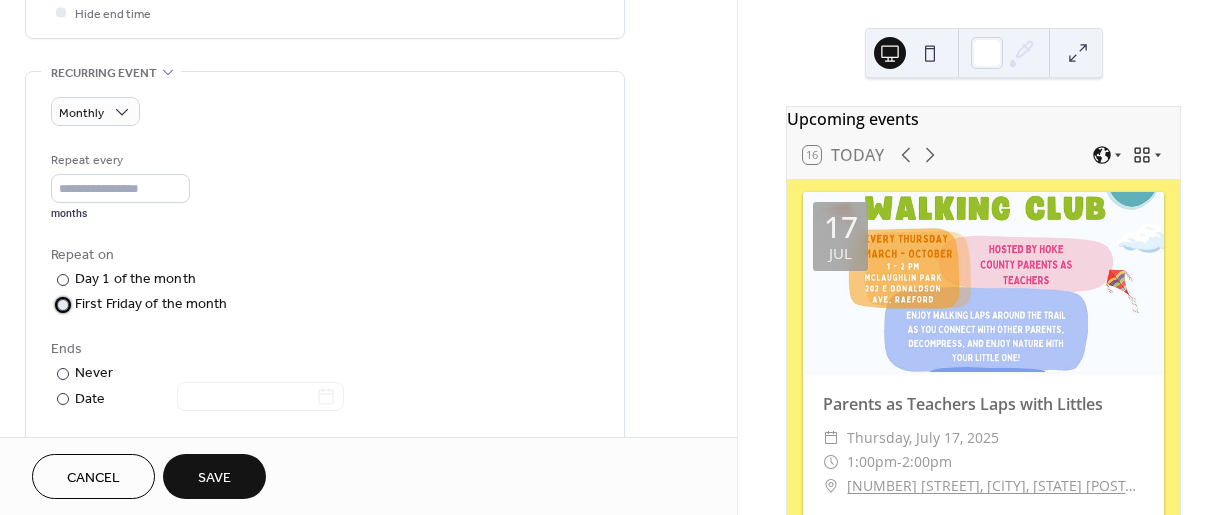 click at bounding box center (63, 305) 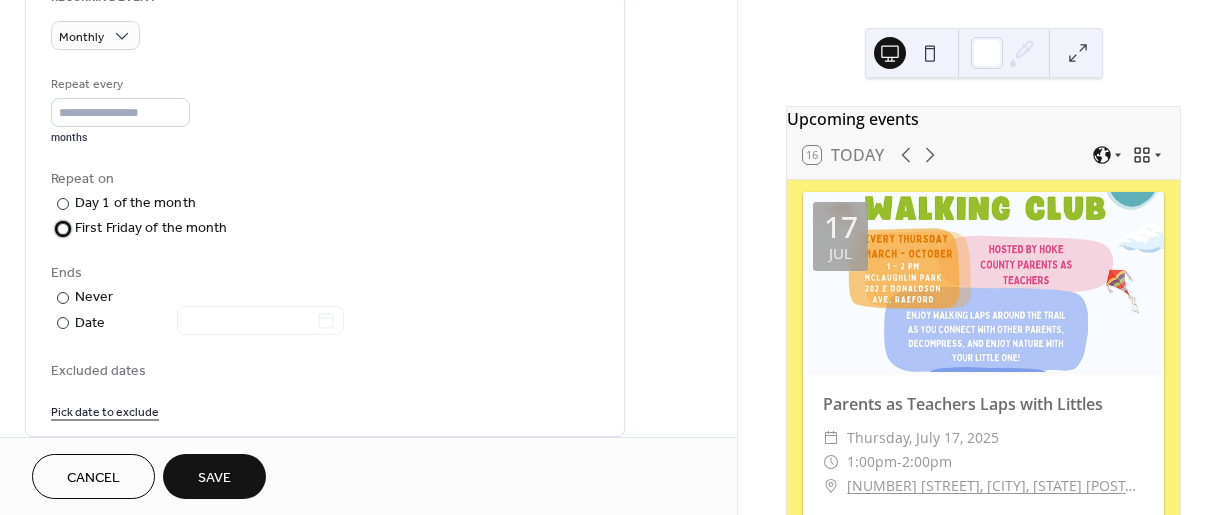 scroll, scrollTop: 1215, scrollLeft: 0, axis: vertical 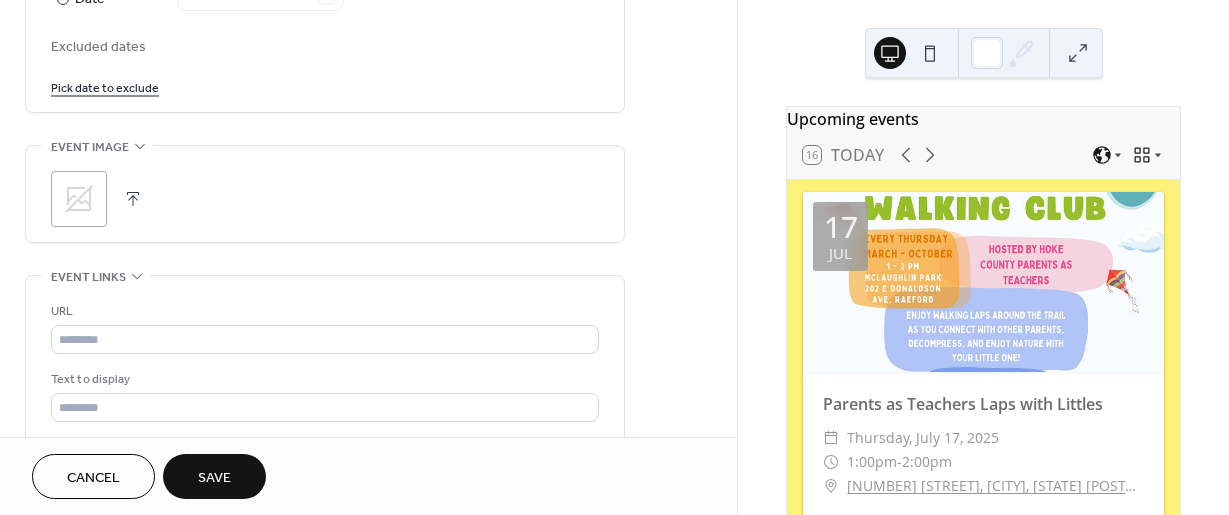 click on "Pick date to exclude" at bounding box center [105, 86] 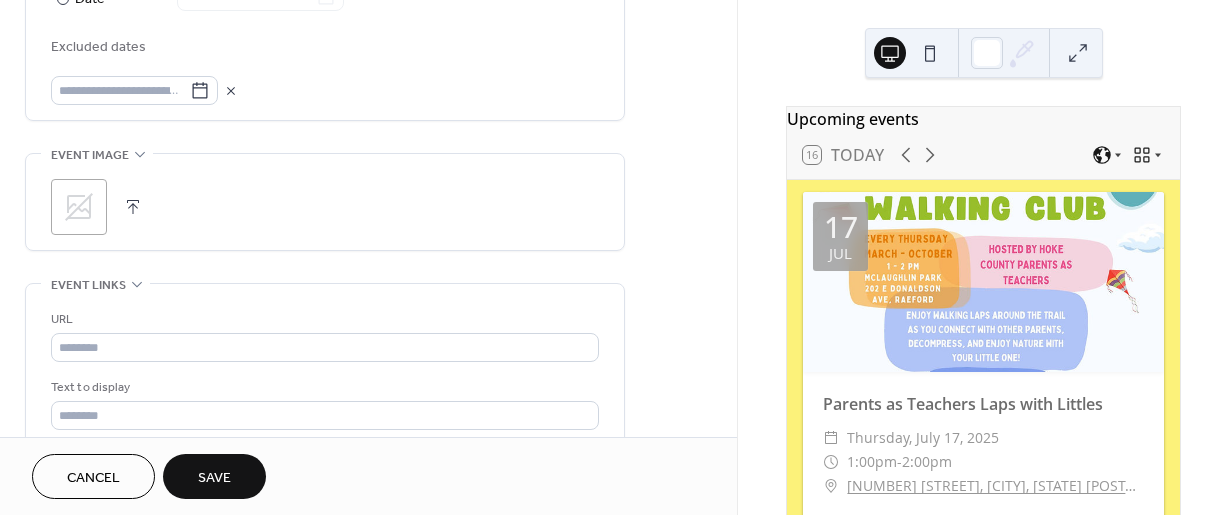 click 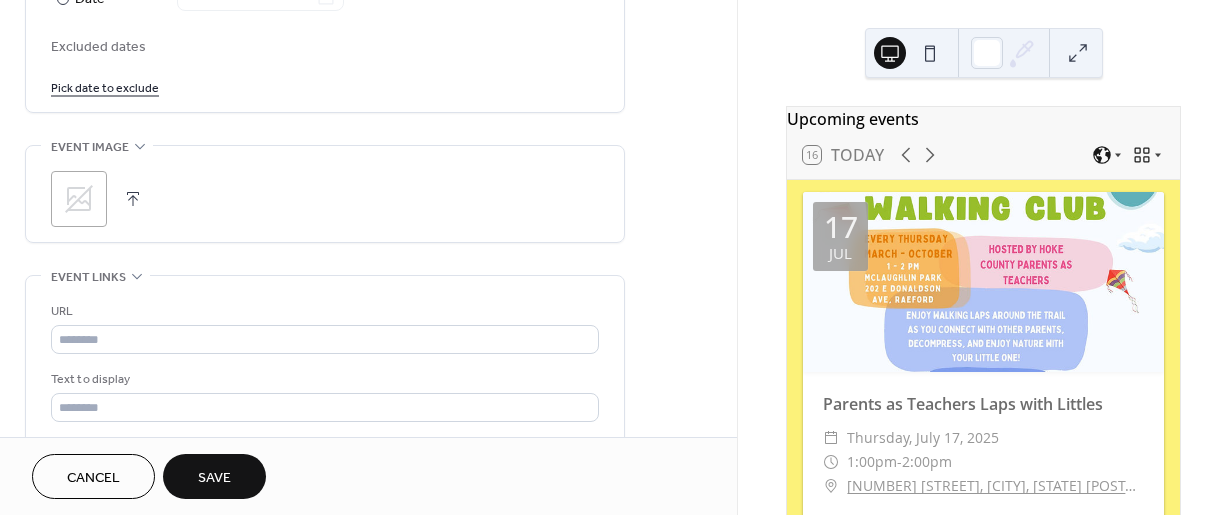 click 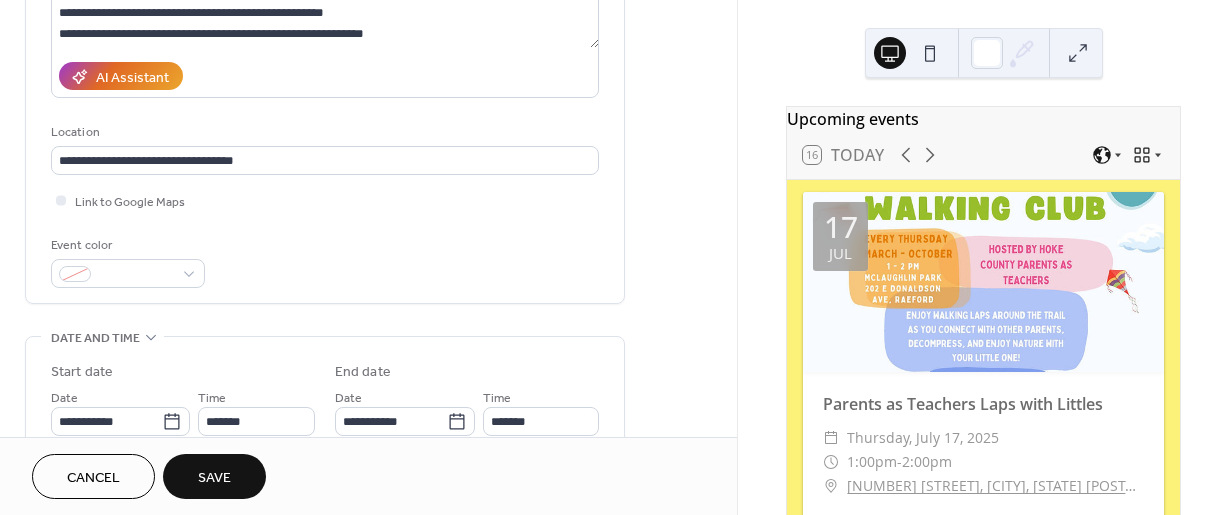 scroll, scrollTop: 215, scrollLeft: 0, axis: vertical 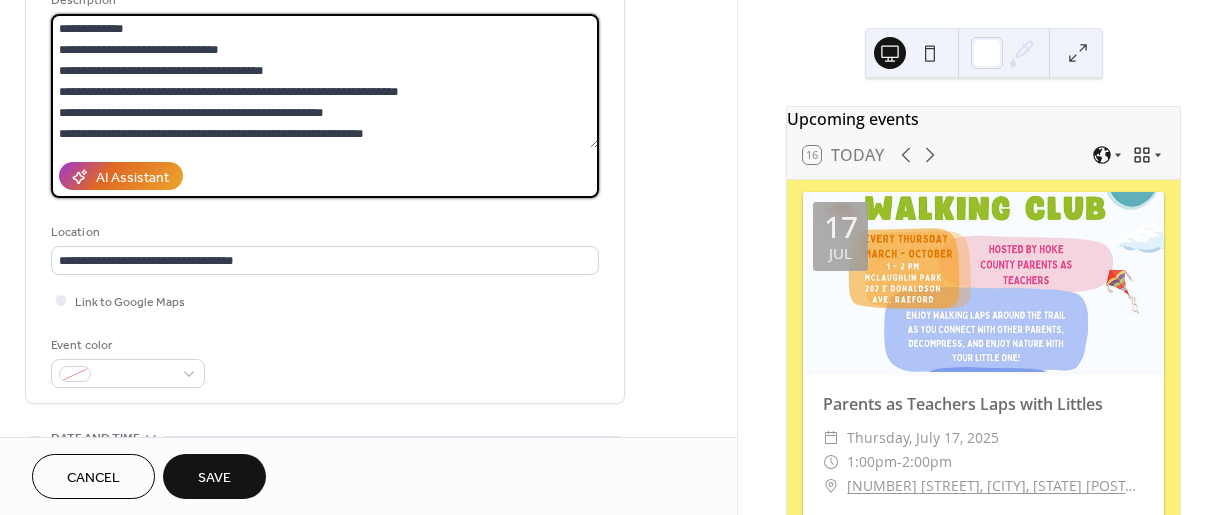 drag, startPoint x: 147, startPoint y: 89, endPoint x: 434, endPoint y: 88, distance: 287.00174 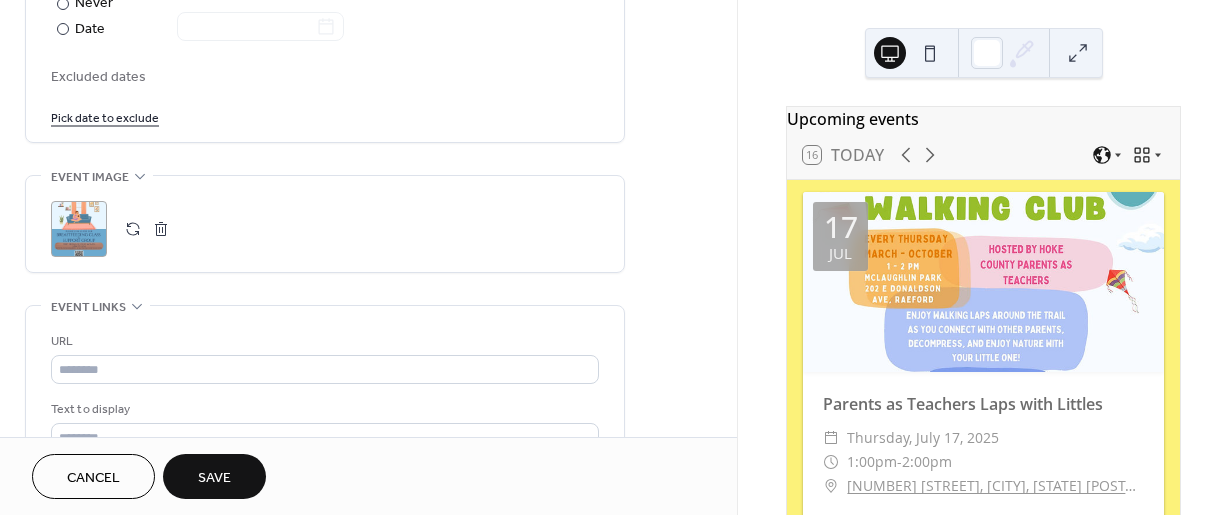 scroll, scrollTop: 1315, scrollLeft: 0, axis: vertical 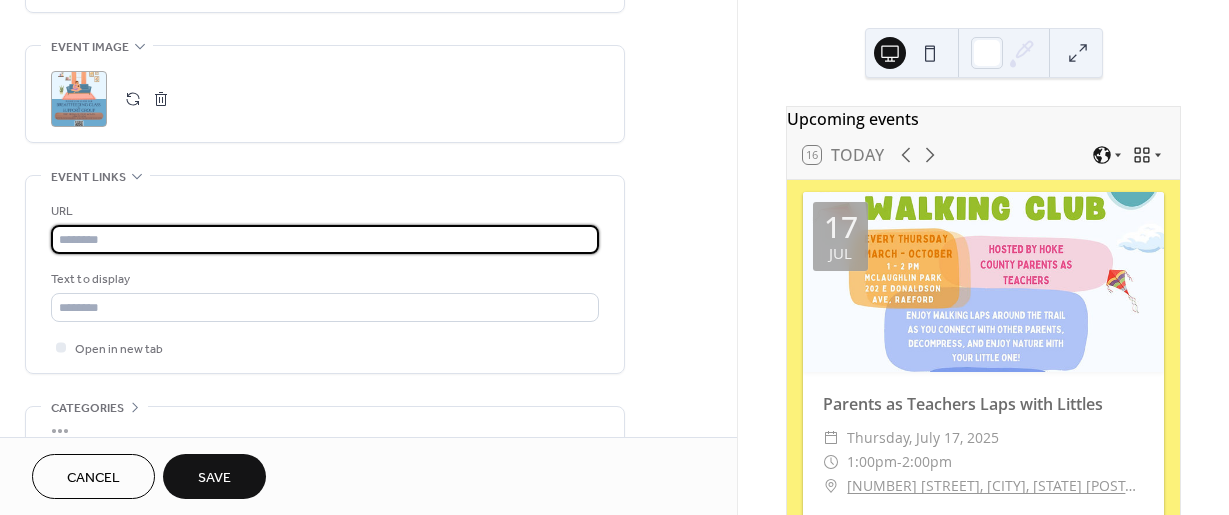 click at bounding box center [325, 239] 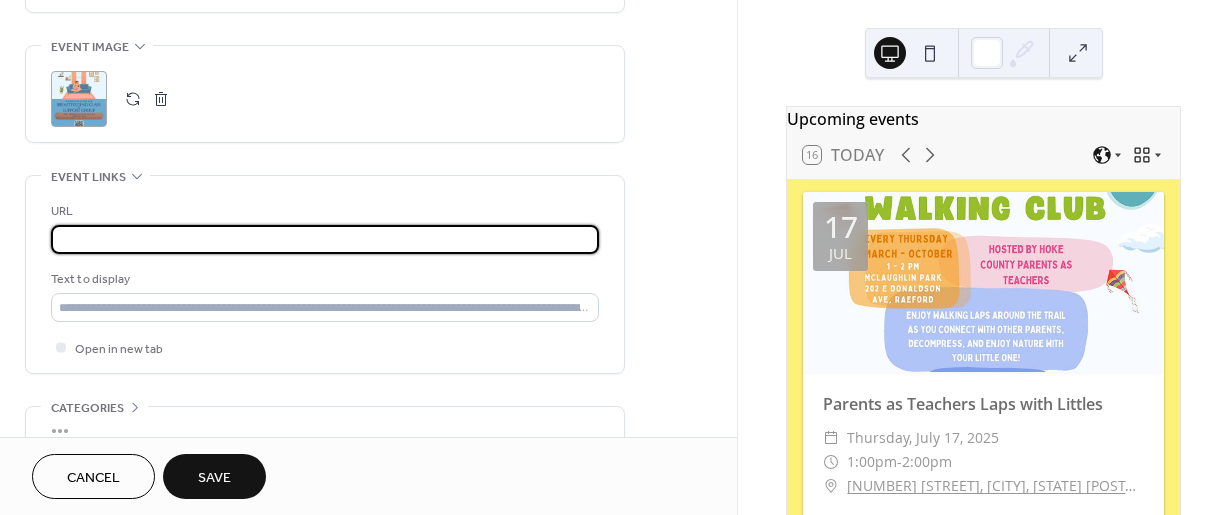 scroll, scrollTop: 0, scrollLeft: 2122, axis: horizontal 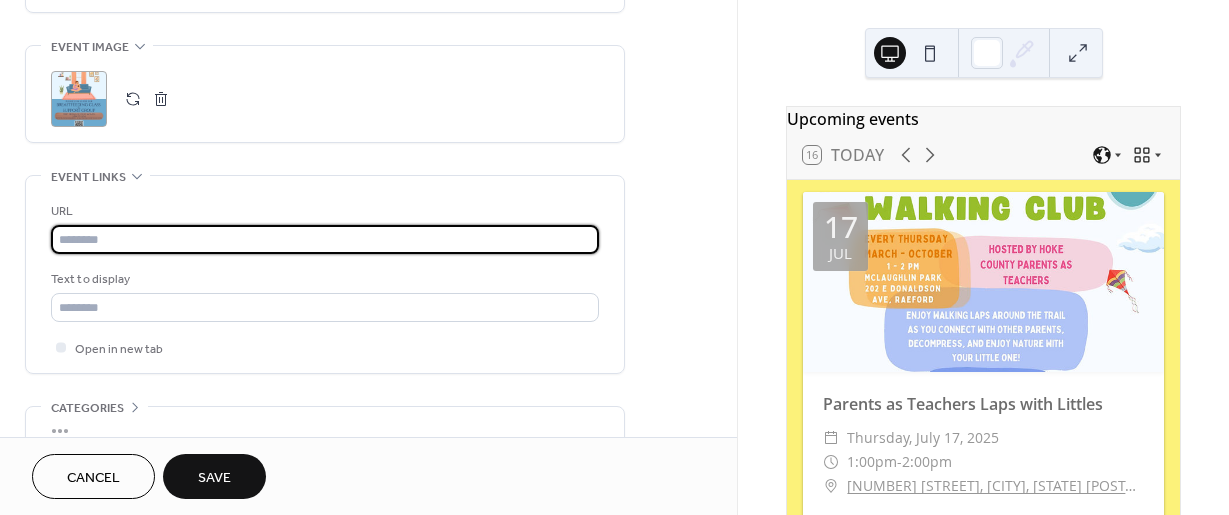paste on "**********" 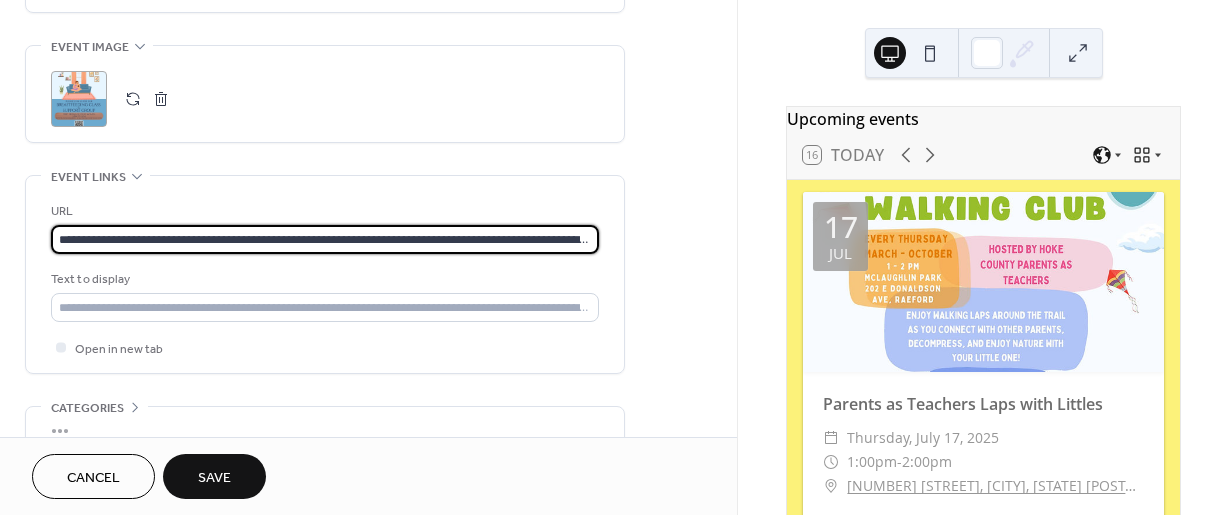 scroll, scrollTop: 0, scrollLeft: 1362, axis: horizontal 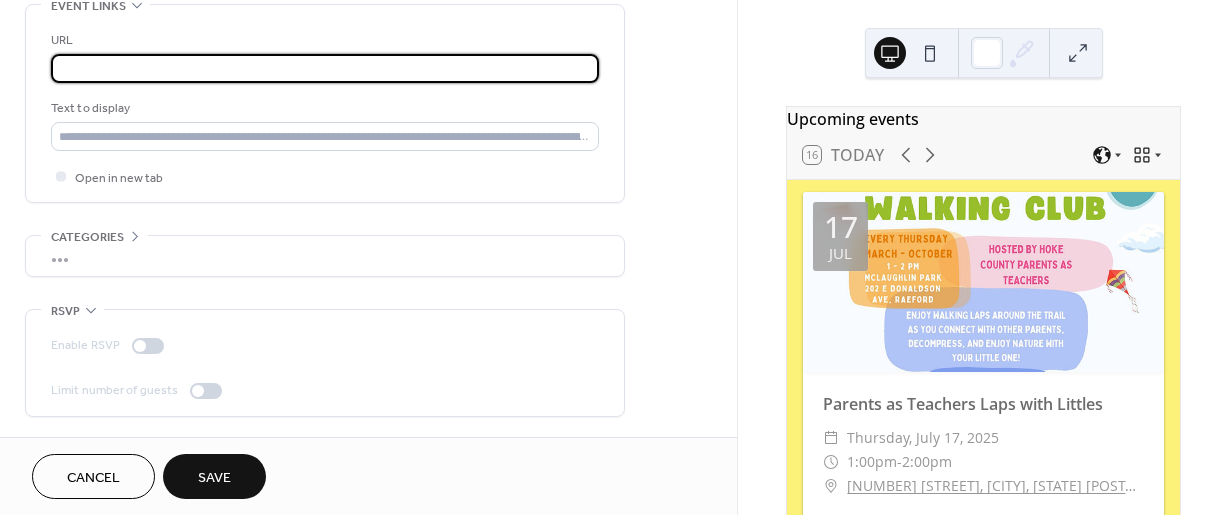 type on "**********" 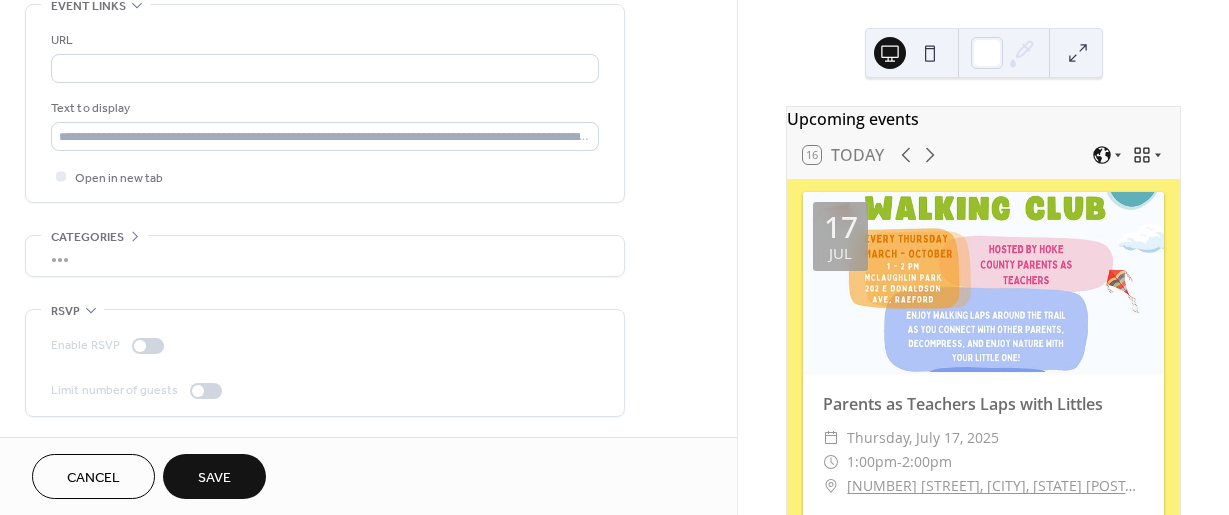 click on "Save" at bounding box center [214, 478] 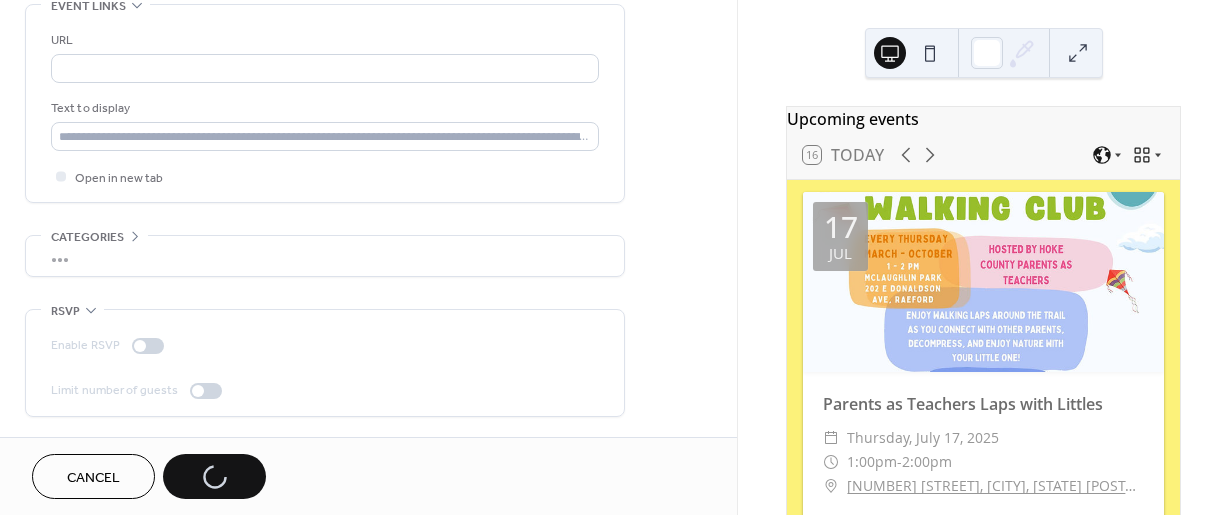 scroll, scrollTop: 0, scrollLeft: 0, axis: both 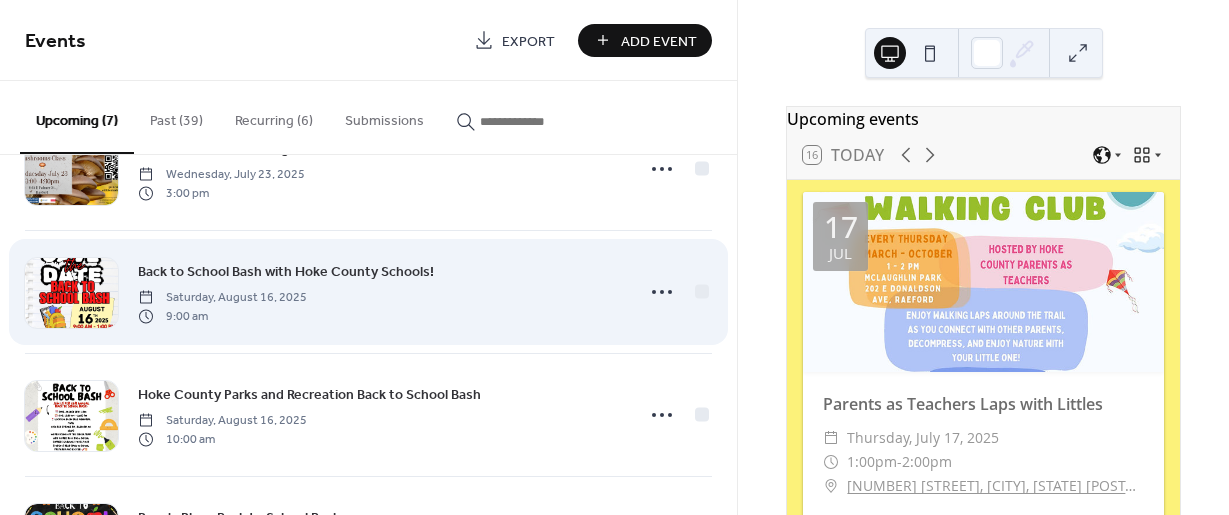 click on "Recurring (6)" at bounding box center (274, 116) 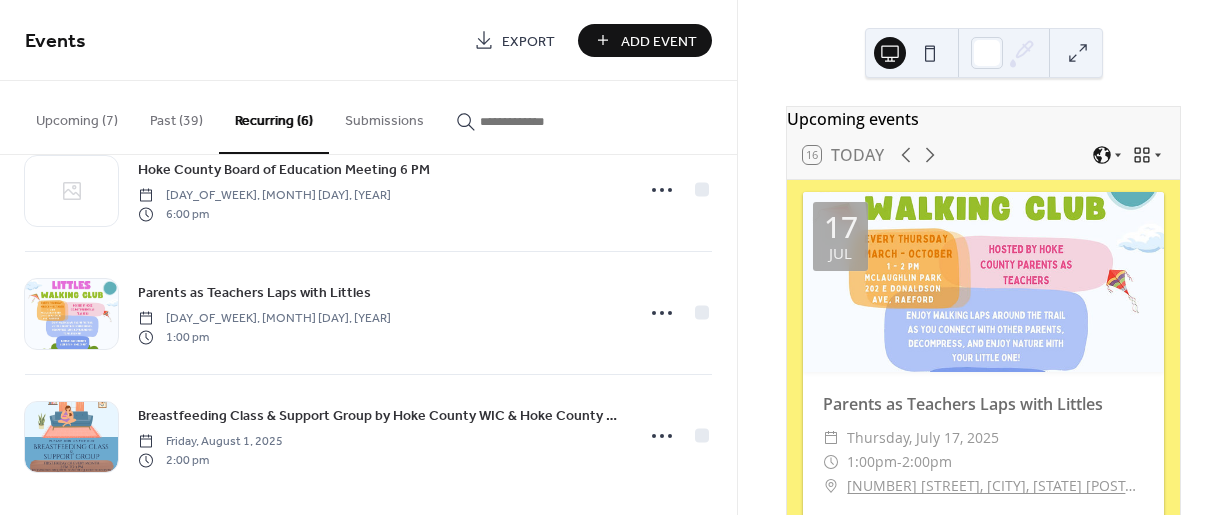 scroll, scrollTop: 437, scrollLeft: 0, axis: vertical 